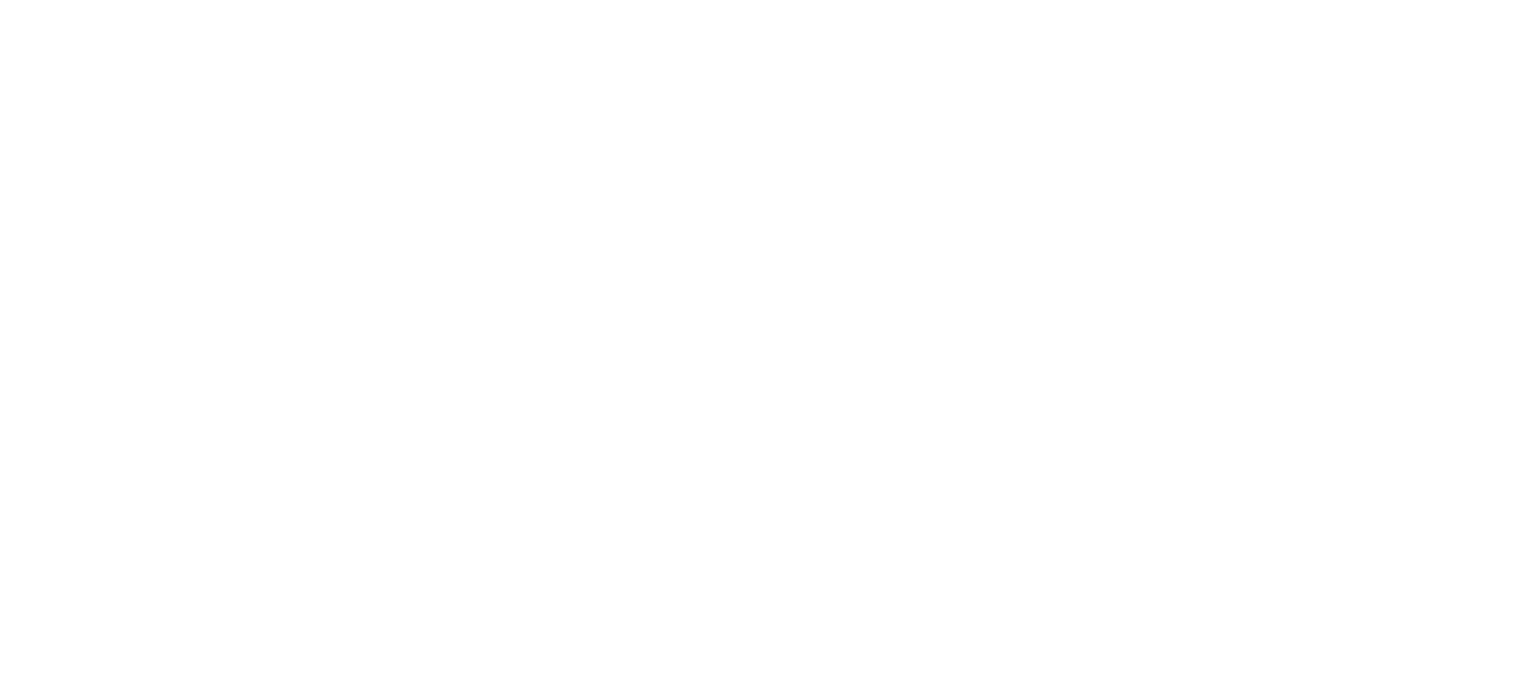 scroll, scrollTop: 0, scrollLeft: 0, axis: both 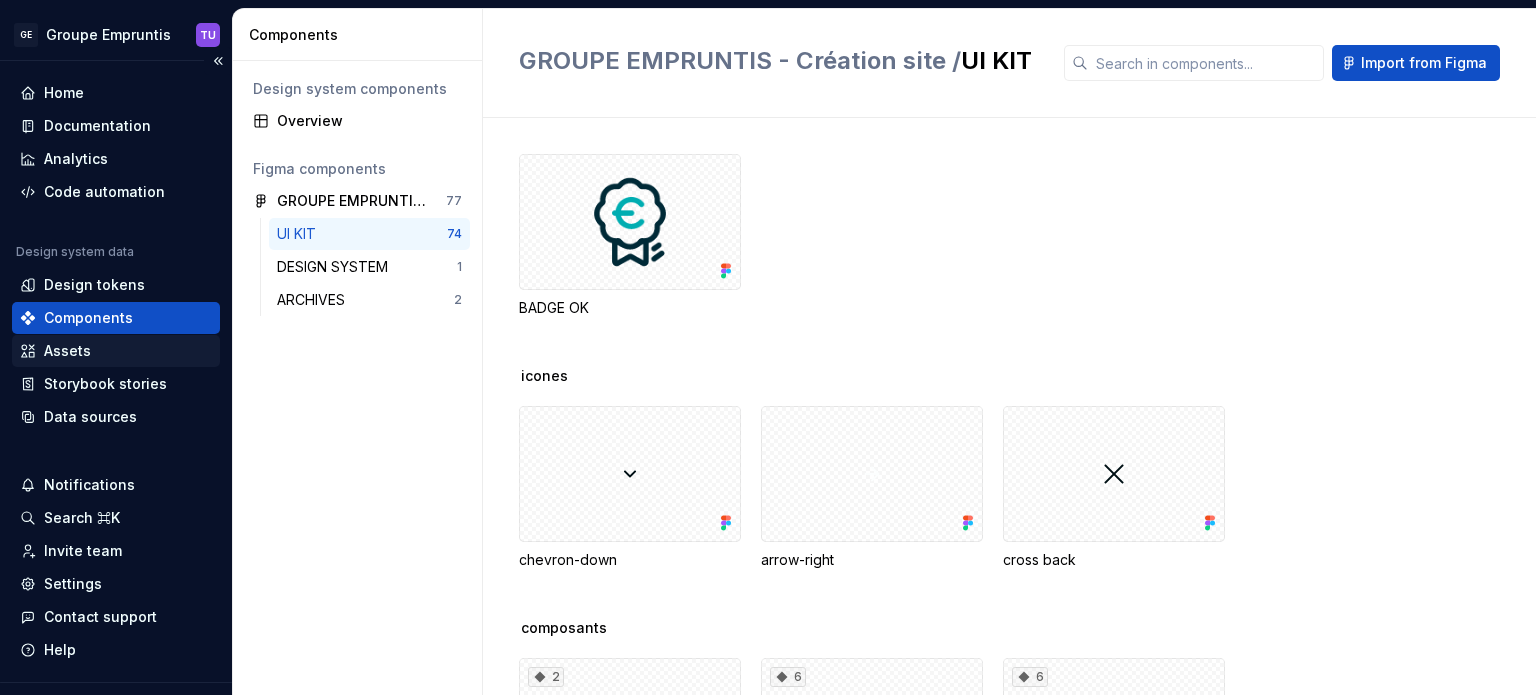 click on "Assets" at bounding box center [67, 351] 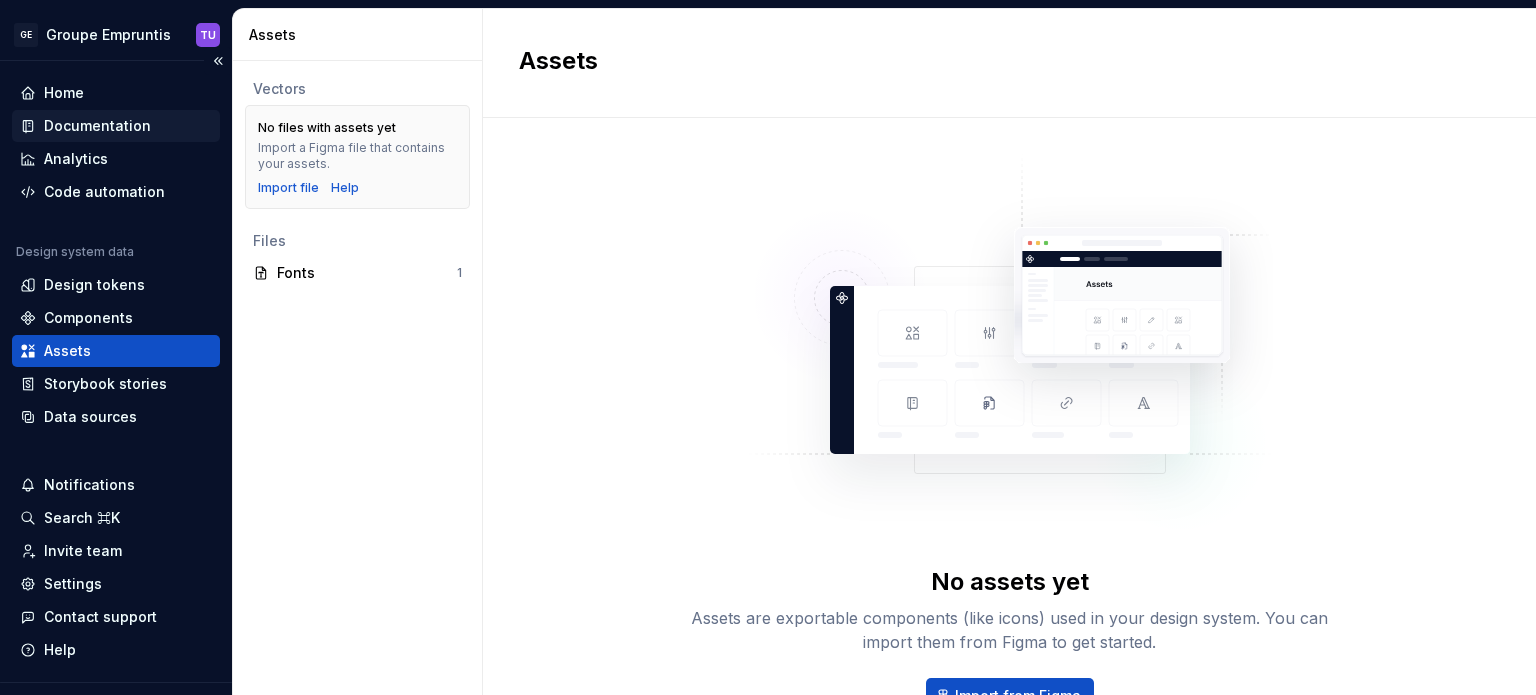 click on "Documentation" at bounding box center (97, 126) 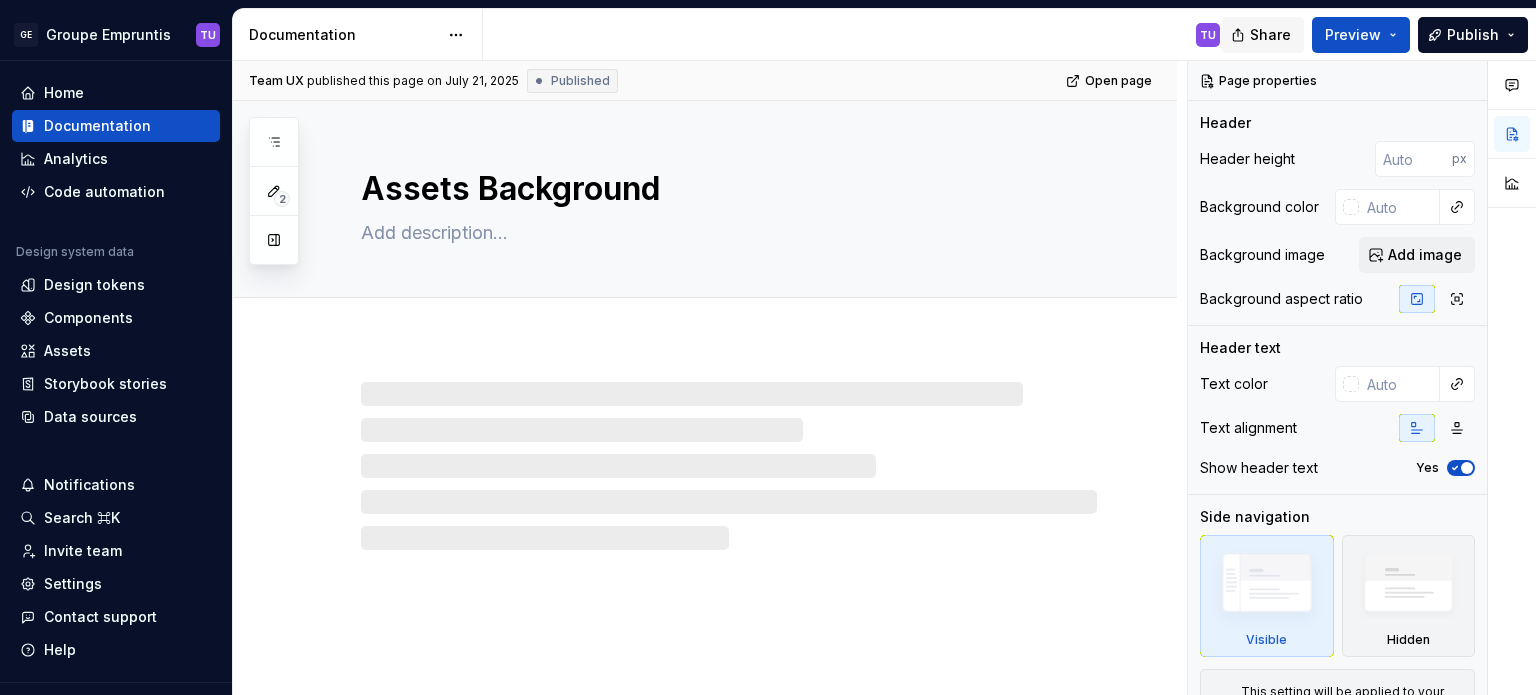 click on "Share" at bounding box center [1270, 35] 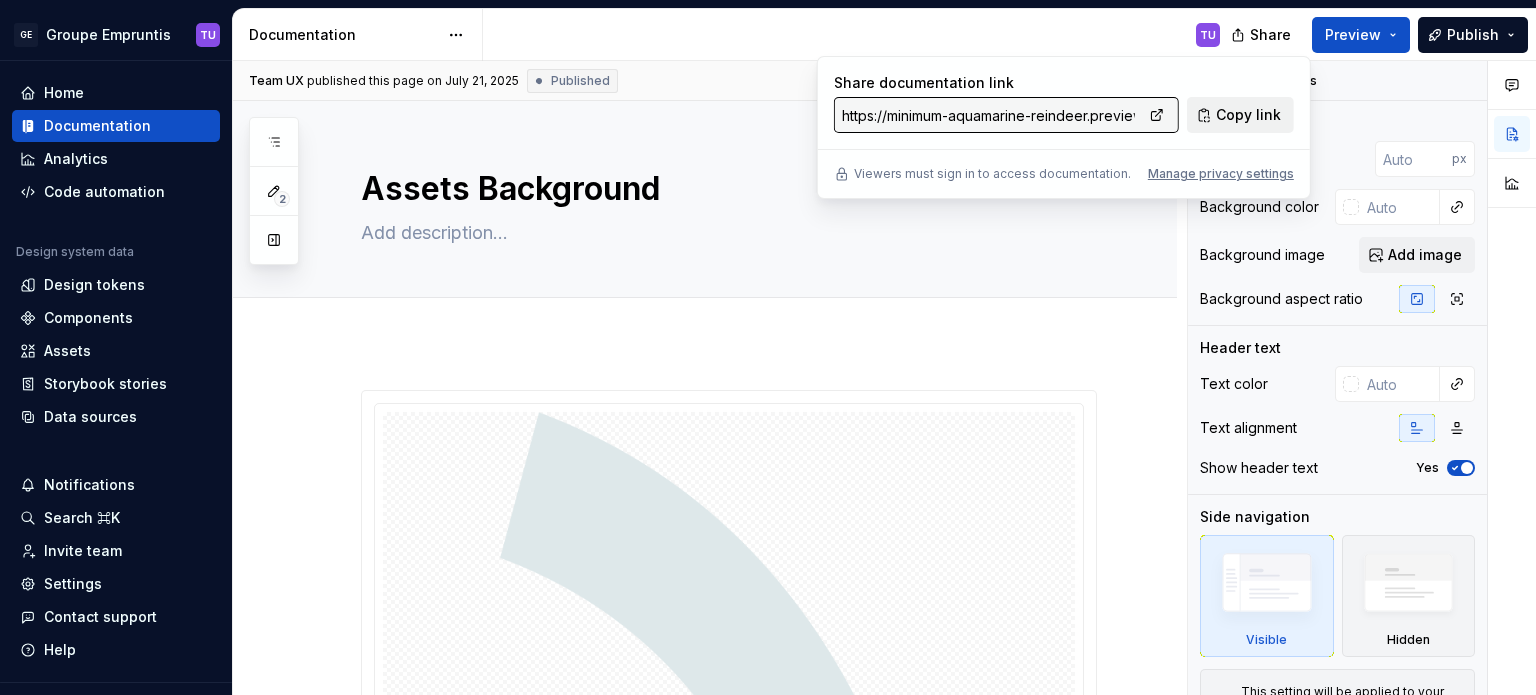click on "Copy link" at bounding box center (1248, 115) 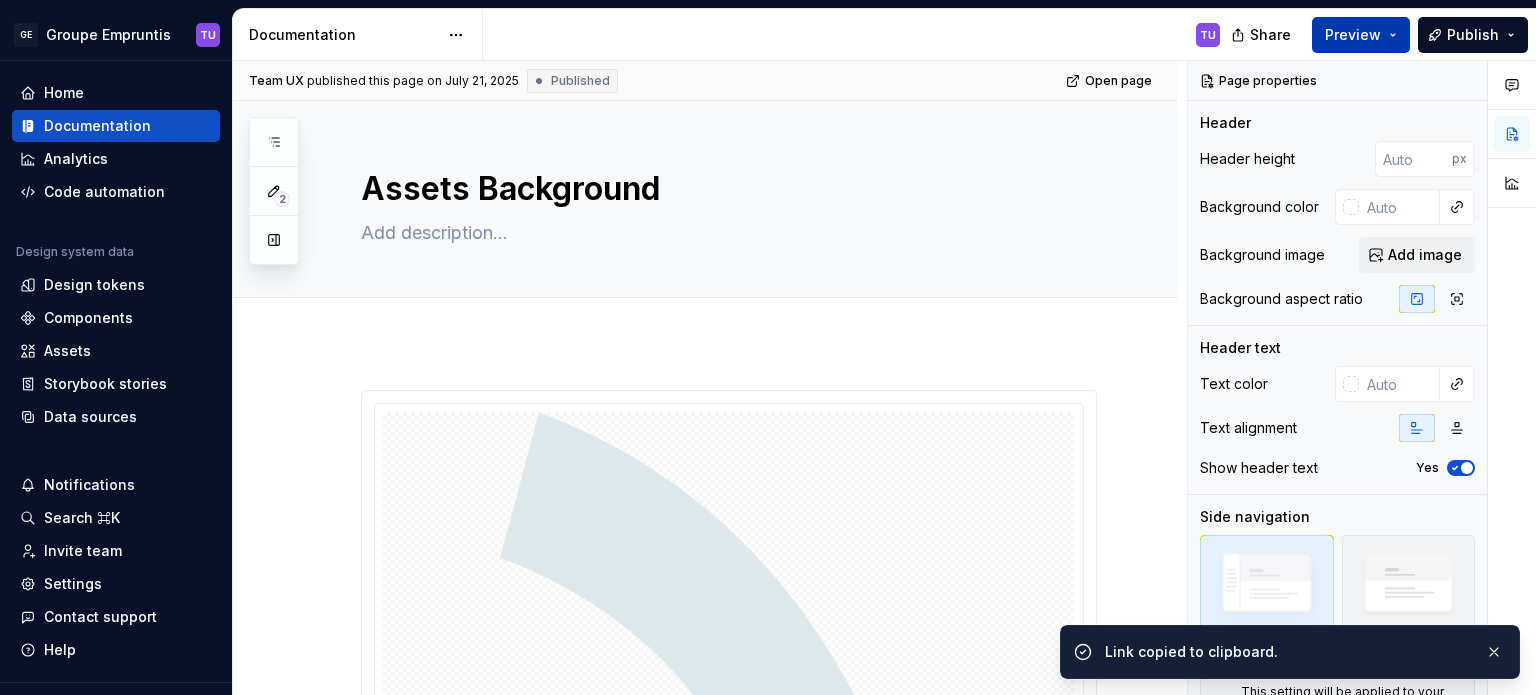 click on "Preview" at bounding box center (1361, 35) 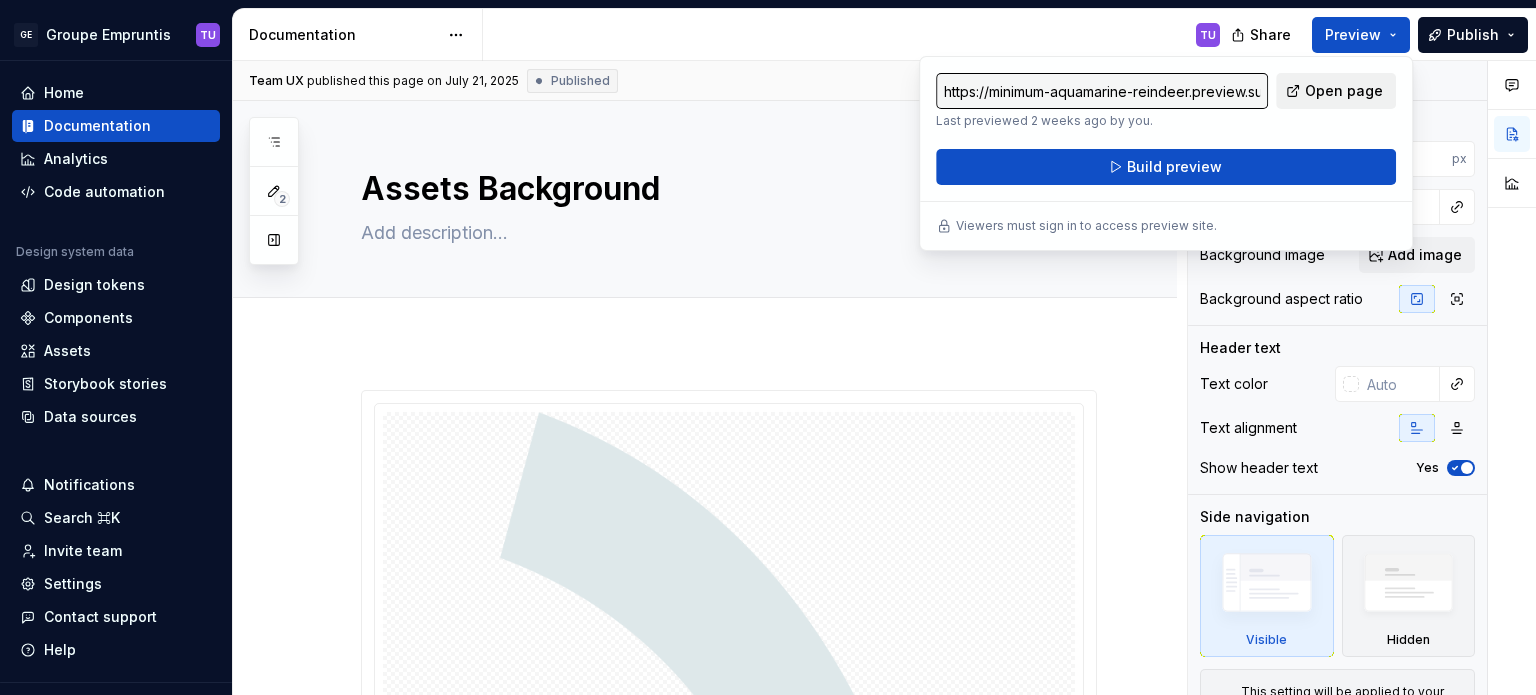 click on "Open page" at bounding box center (1344, 91) 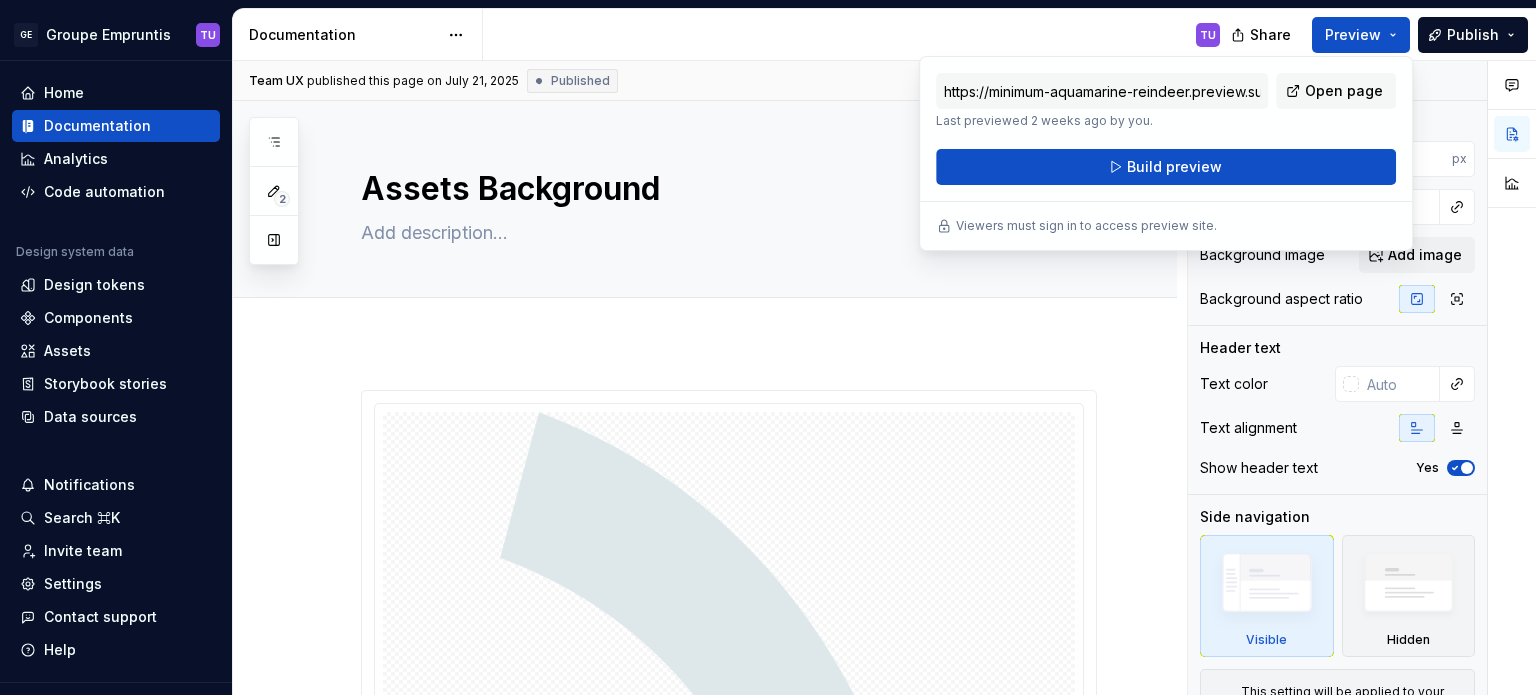 click on "TU" at bounding box center [859, 35] 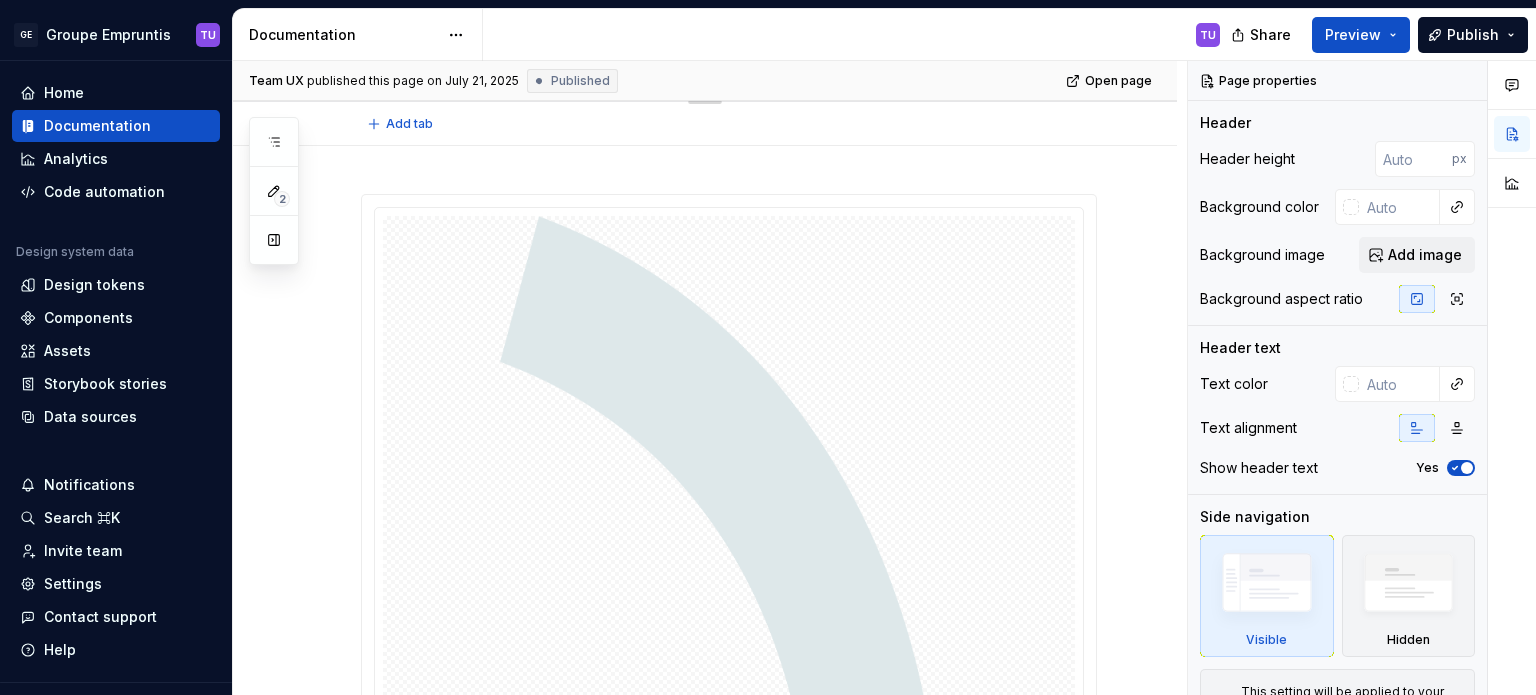 scroll, scrollTop: 120, scrollLeft: 0, axis: vertical 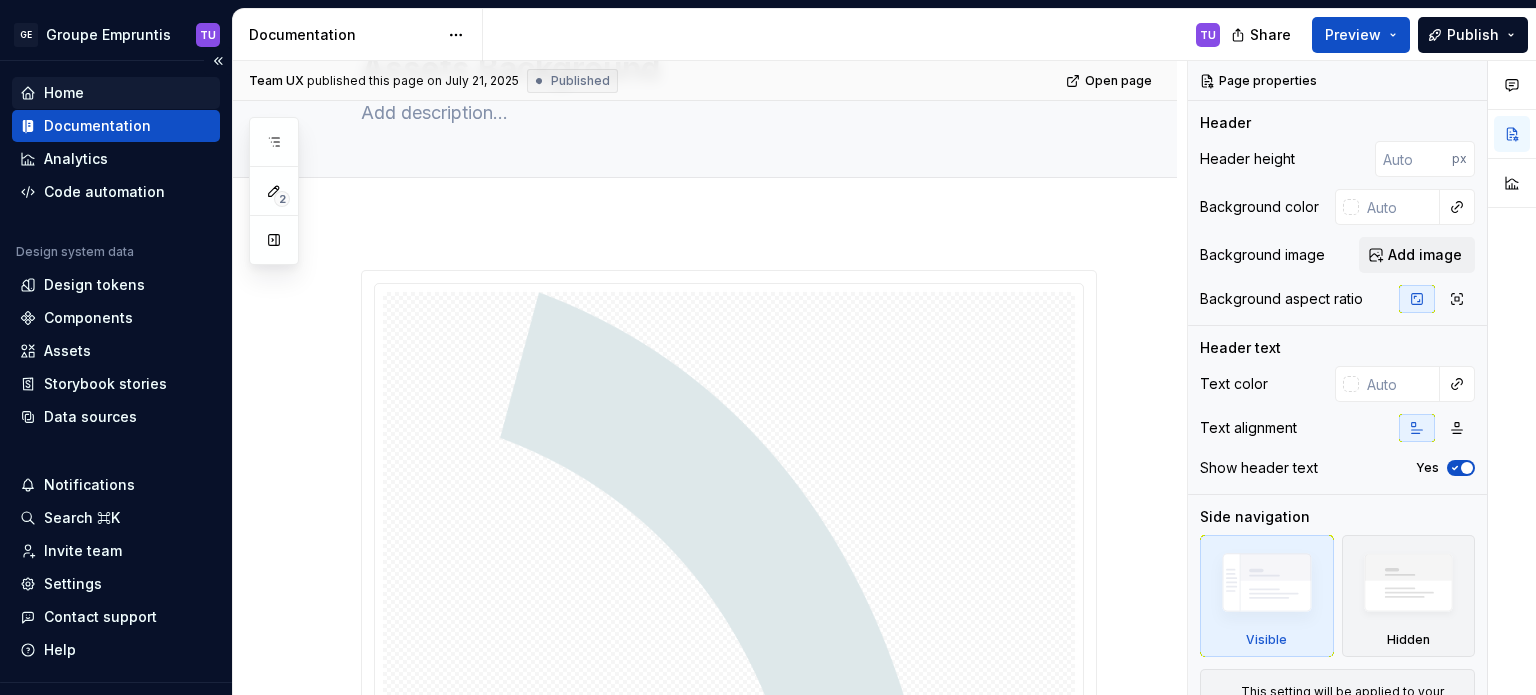 click on "Home" at bounding box center (116, 93) 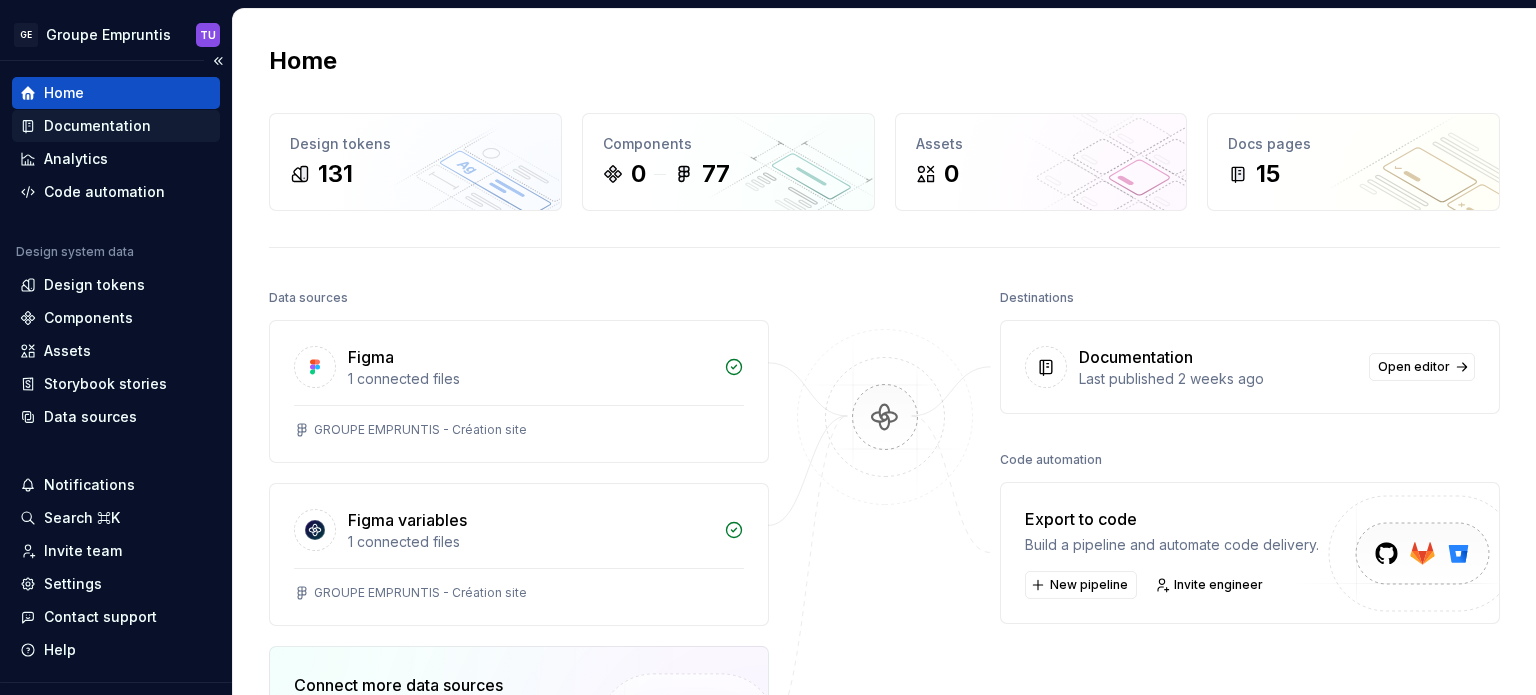 click on "Documentation" at bounding box center (97, 126) 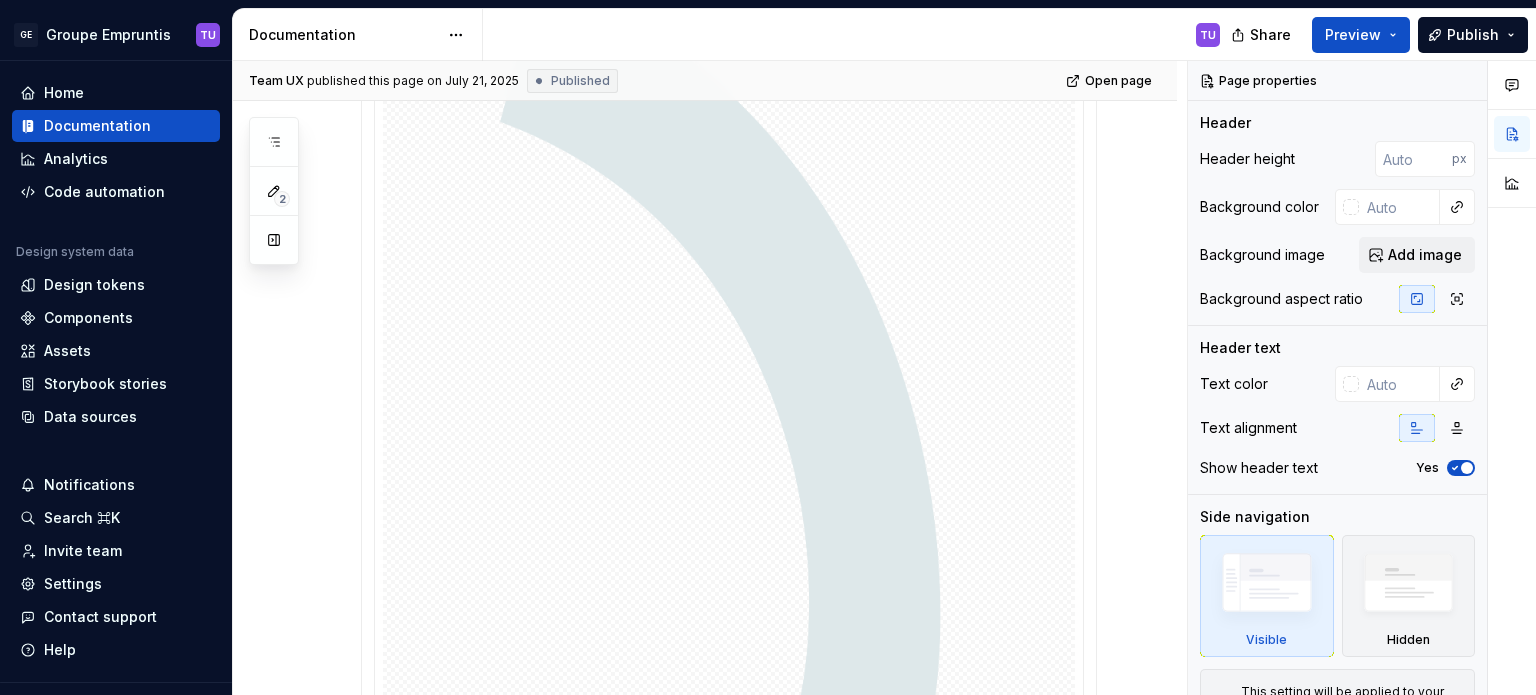 scroll, scrollTop: 820, scrollLeft: 0, axis: vertical 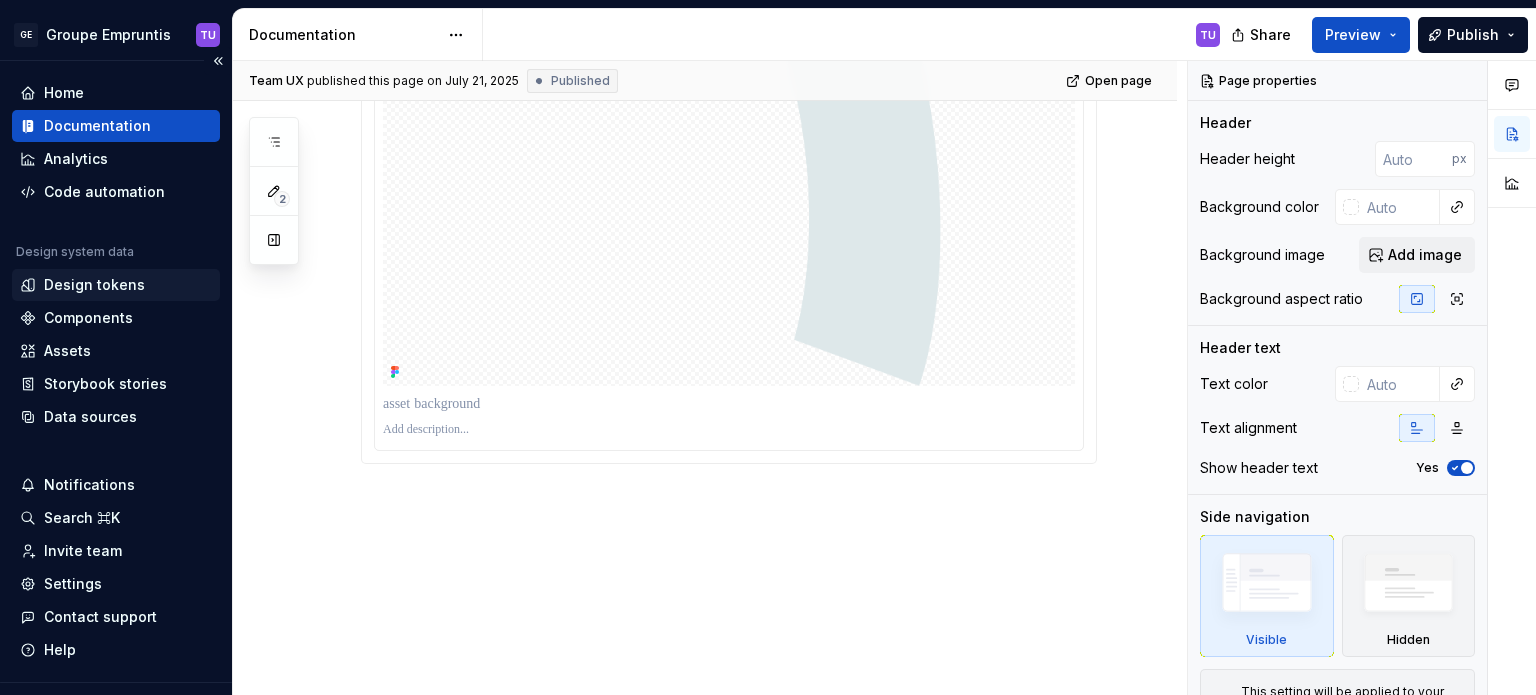 click on "Design tokens" at bounding box center [94, 285] 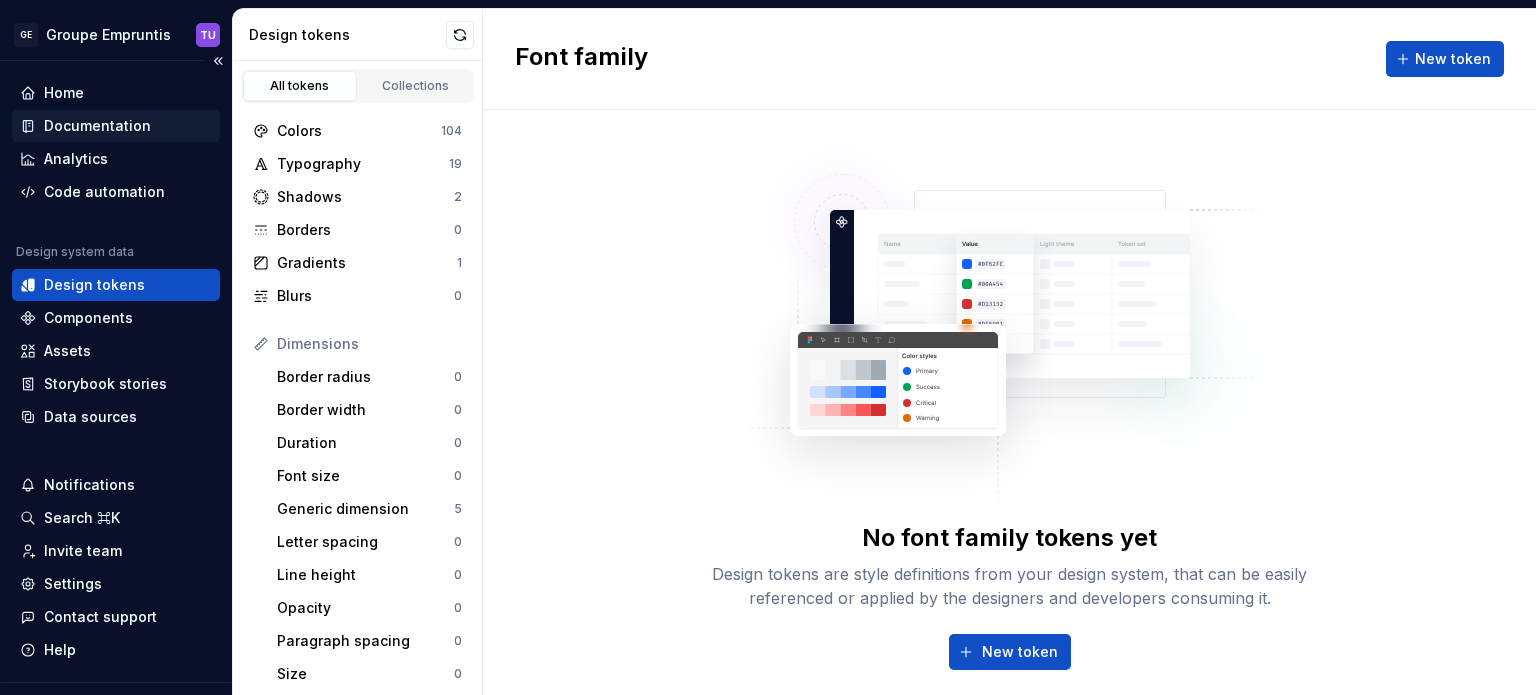 click on "Documentation" at bounding box center (97, 126) 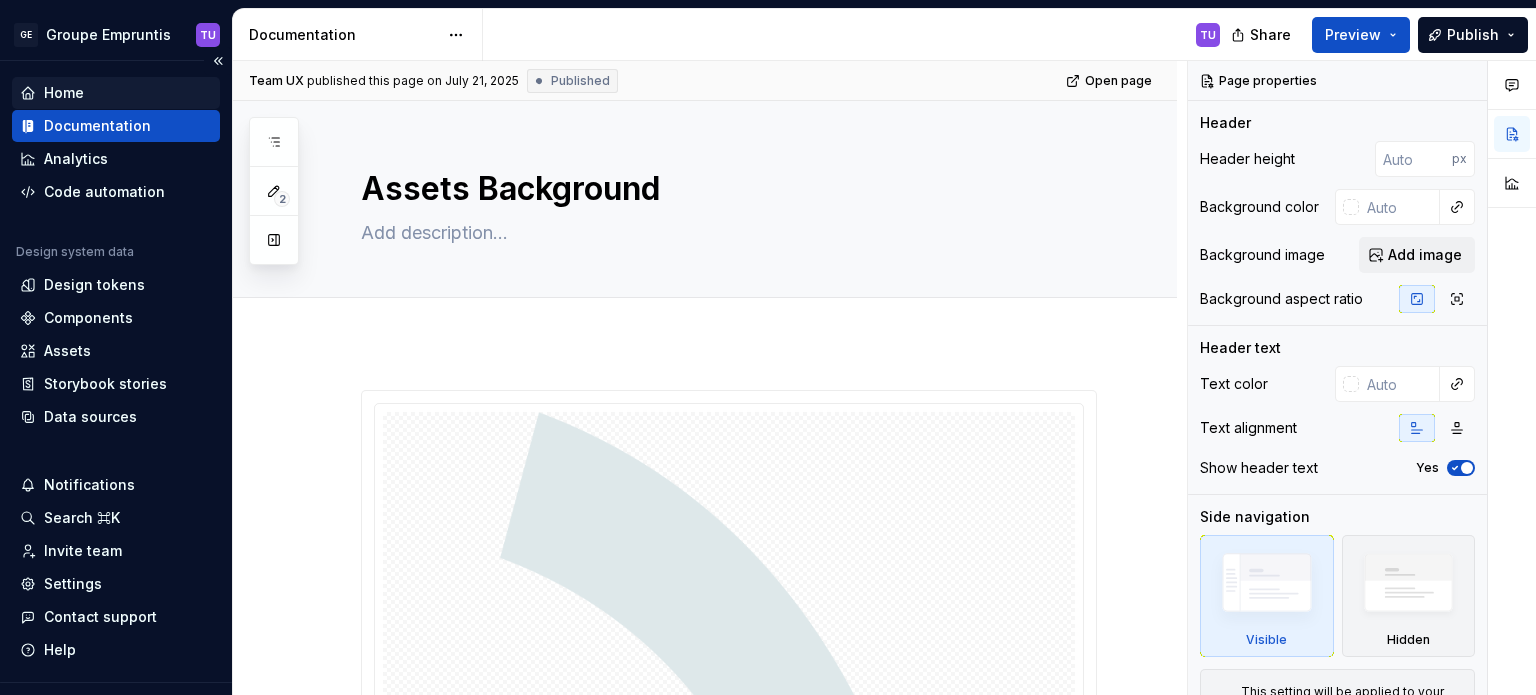 click on "Home" at bounding box center (64, 93) 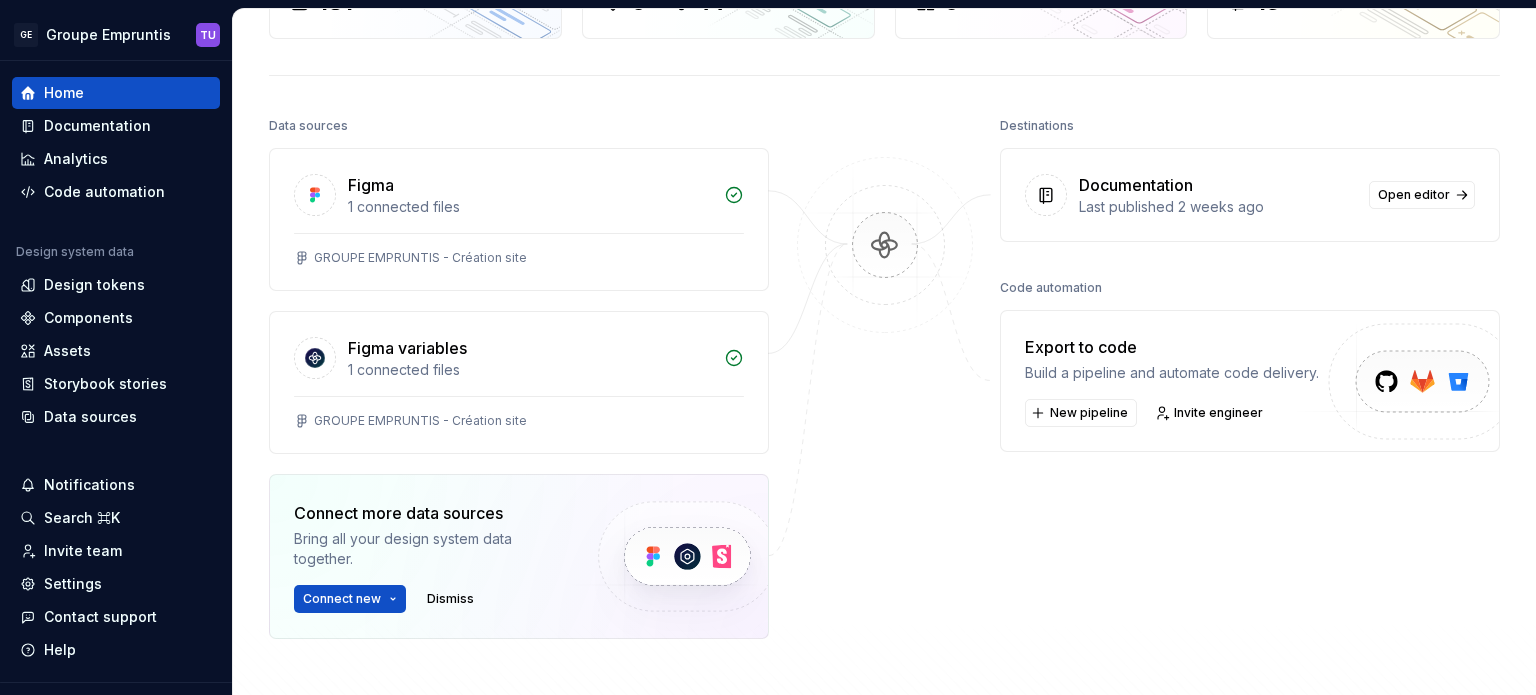 scroll, scrollTop: 0, scrollLeft: 0, axis: both 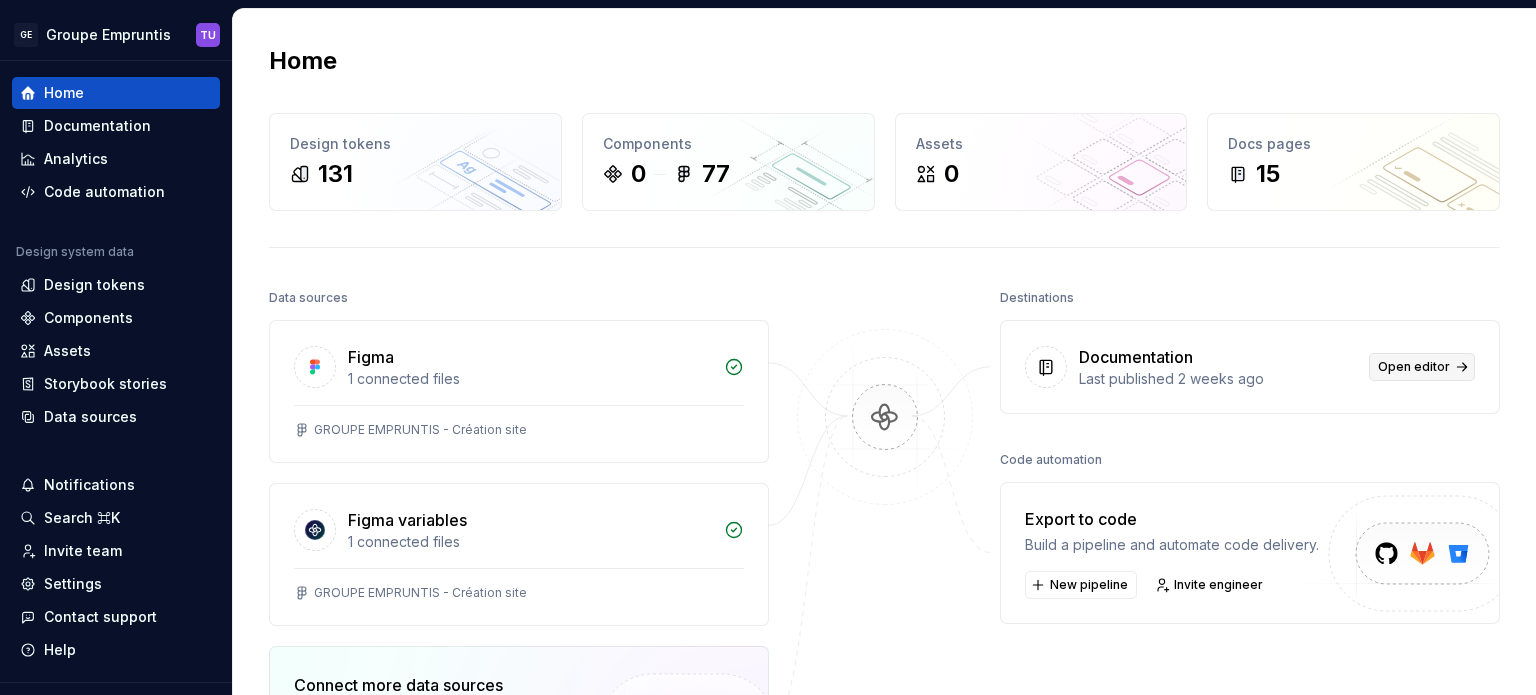 click on "Open editor" at bounding box center (1414, 367) 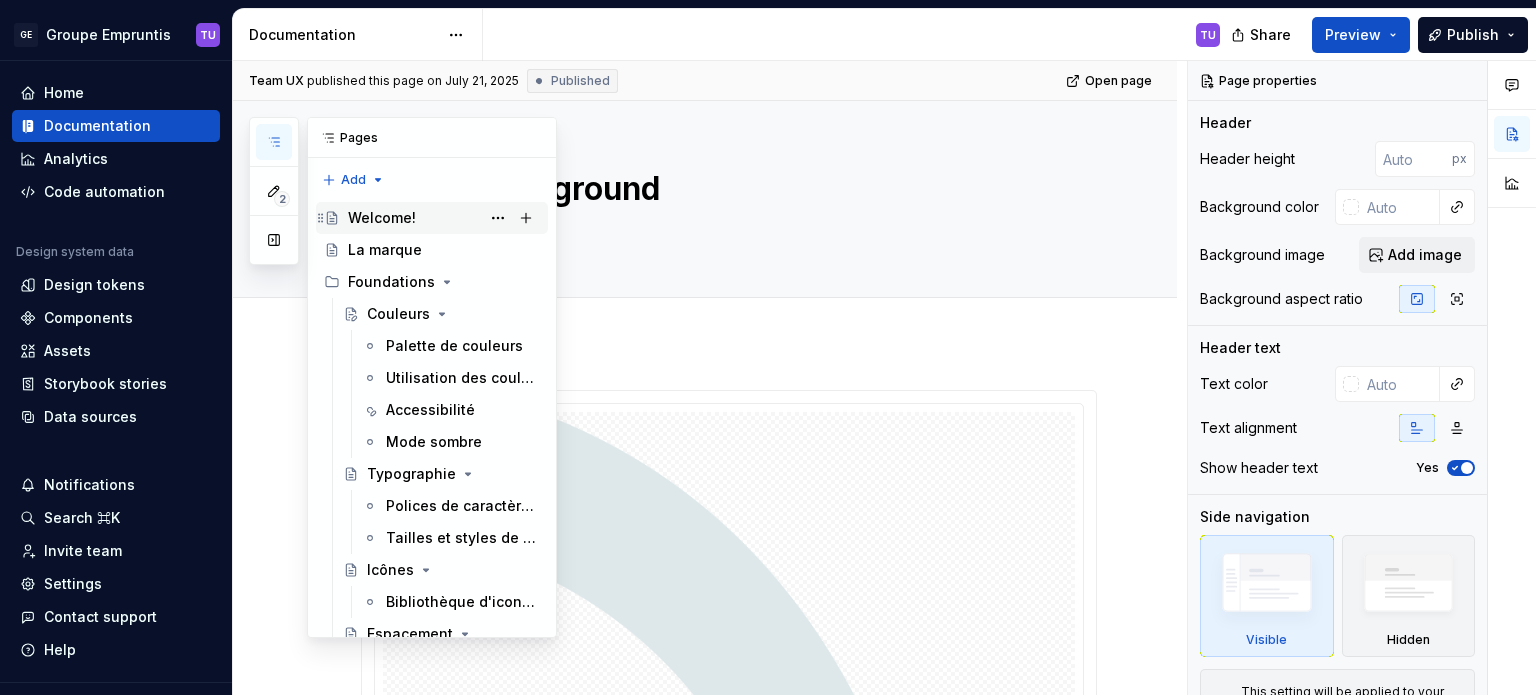click on "Welcome!" at bounding box center [382, 218] 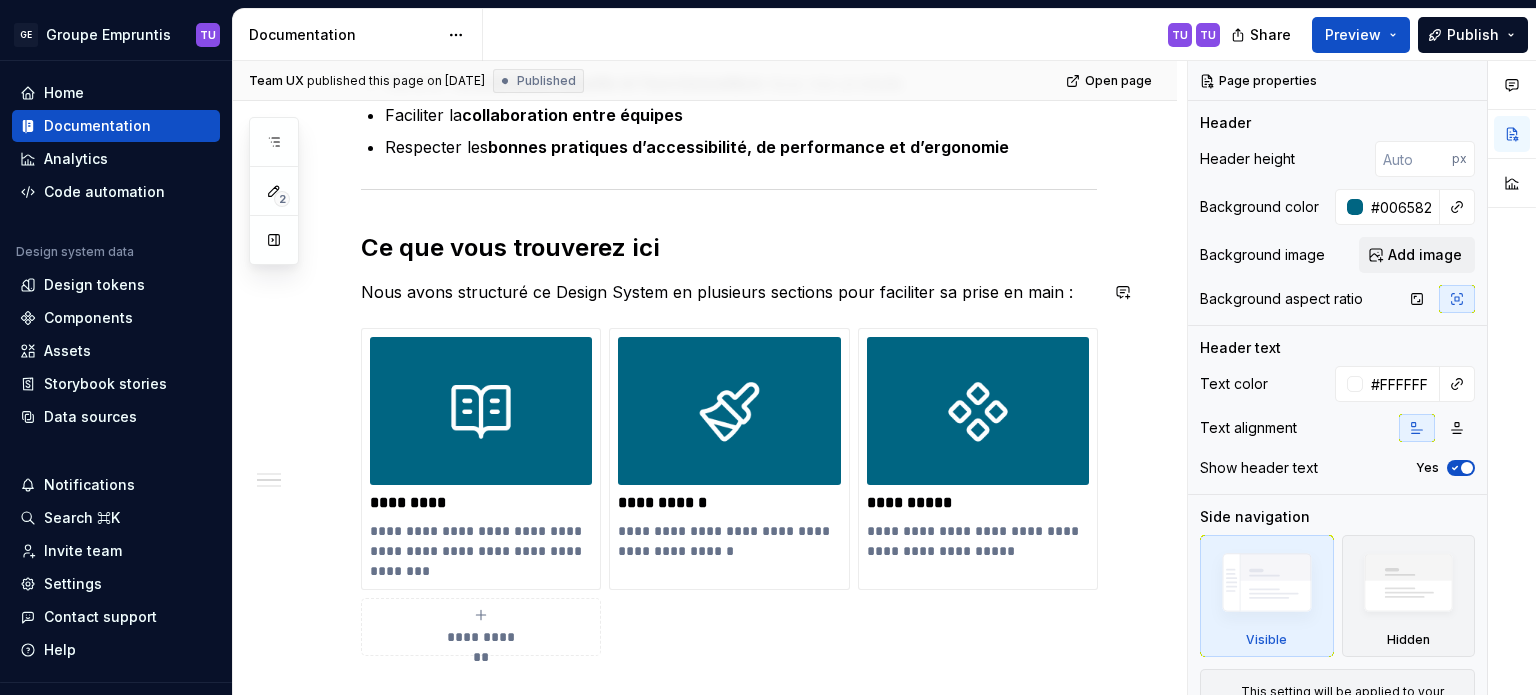scroll, scrollTop: 676, scrollLeft: 0, axis: vertical 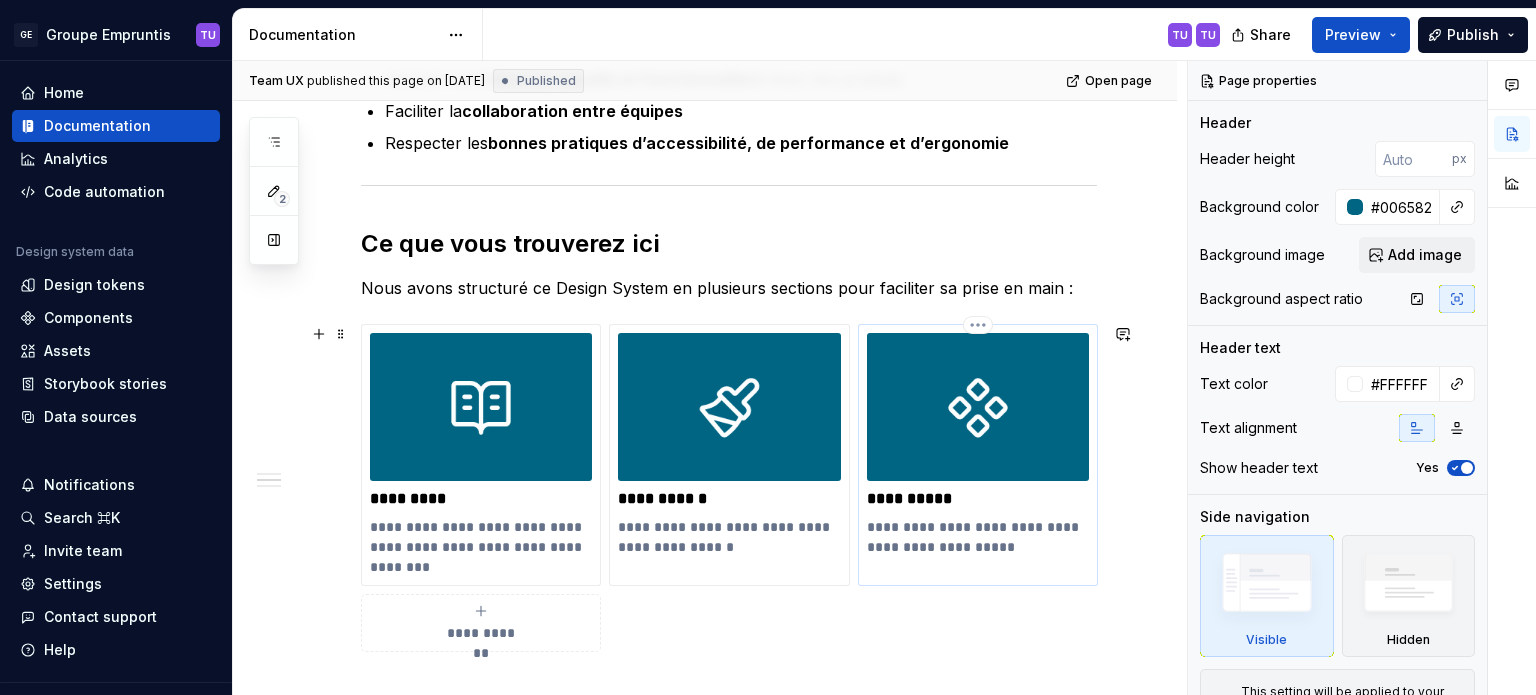 click on "**********" at bounding box center [978, 499] 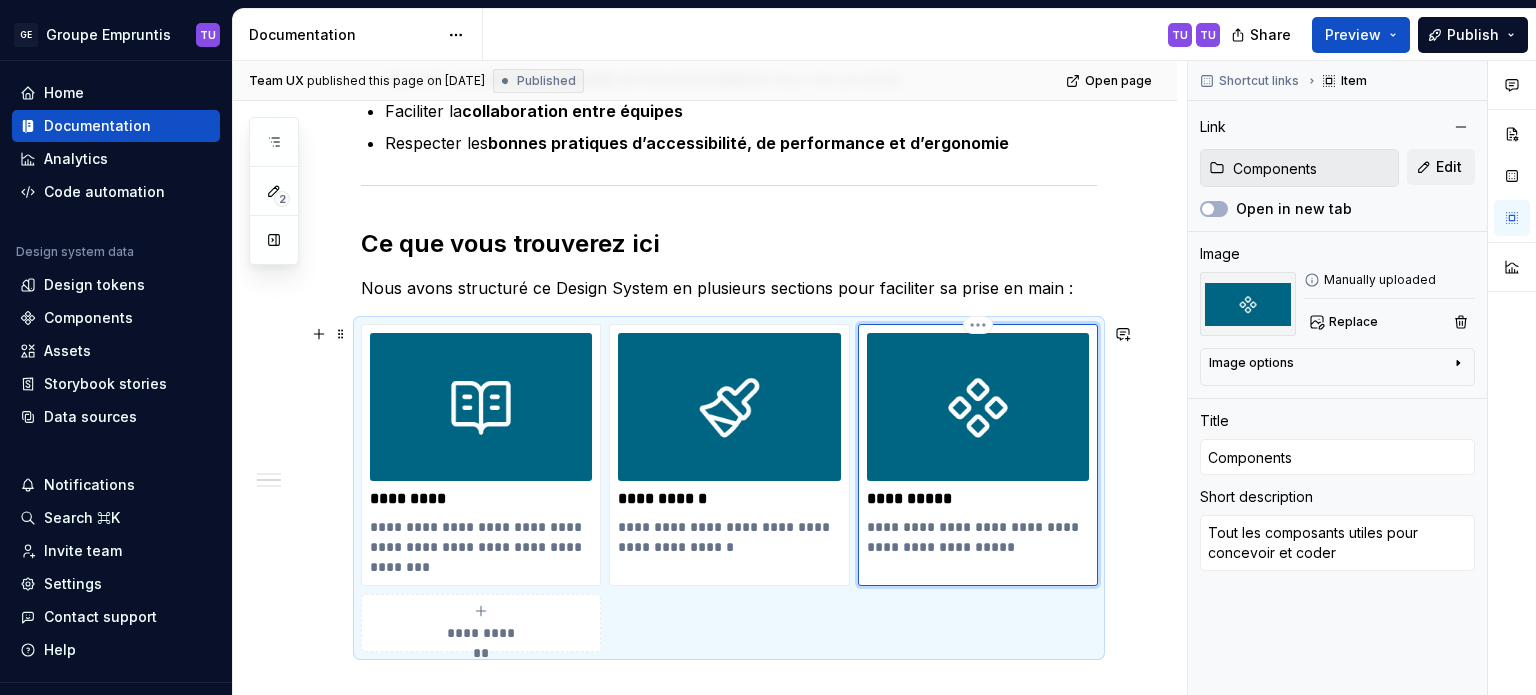 type on "*" 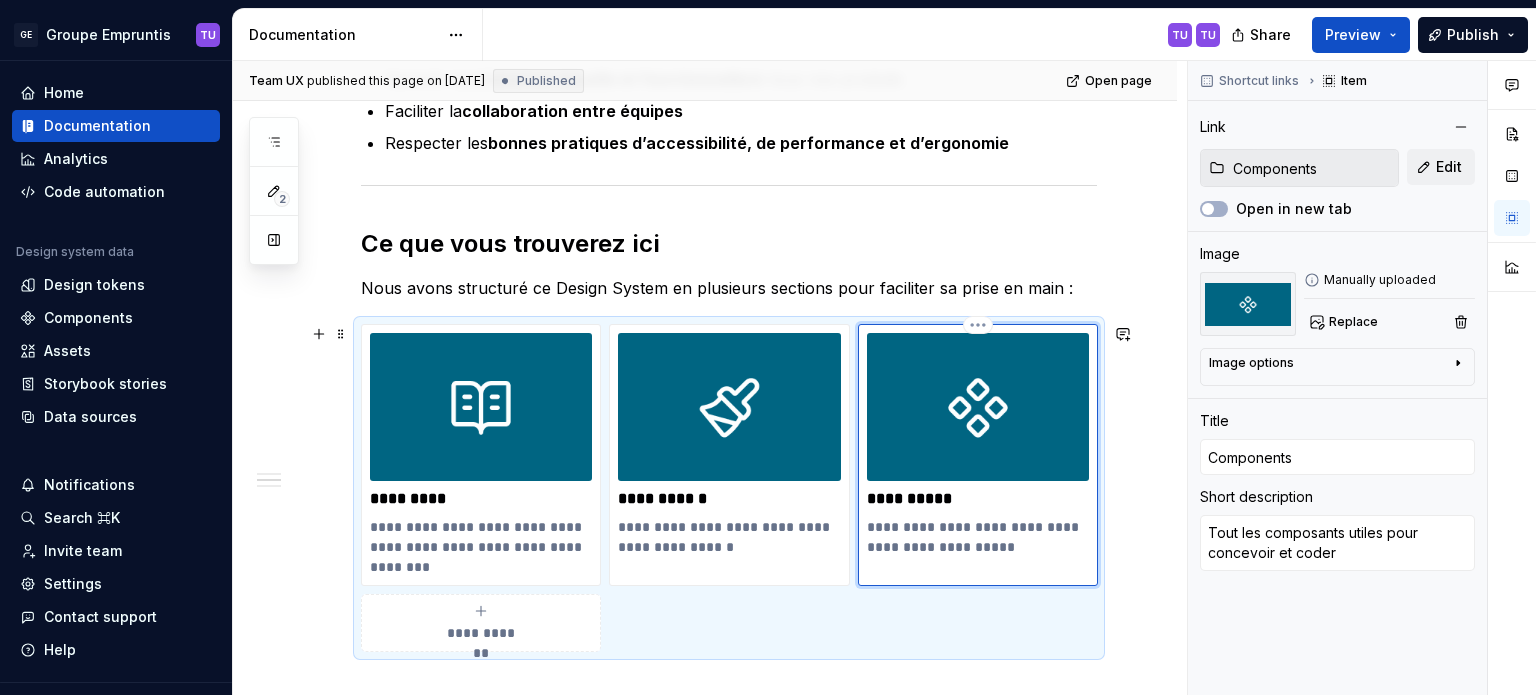 type 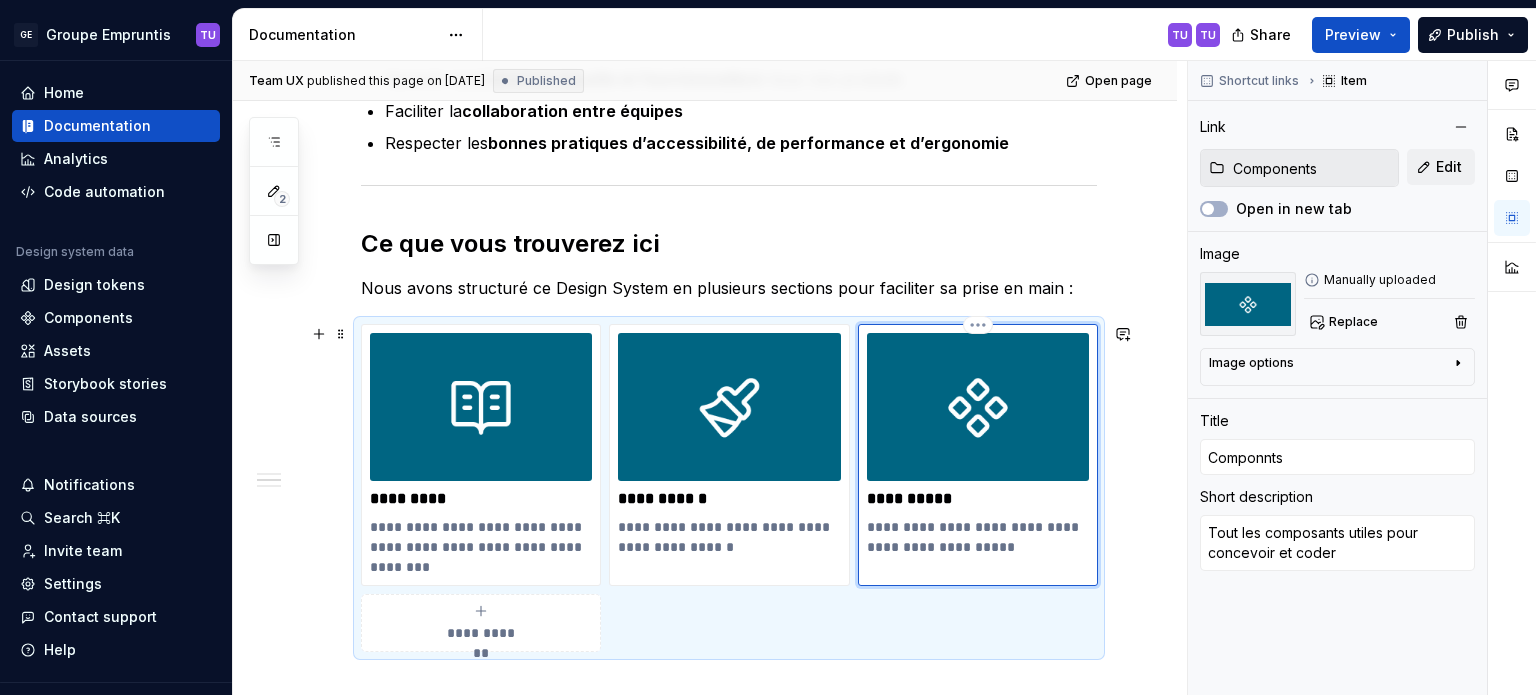 type on "*" 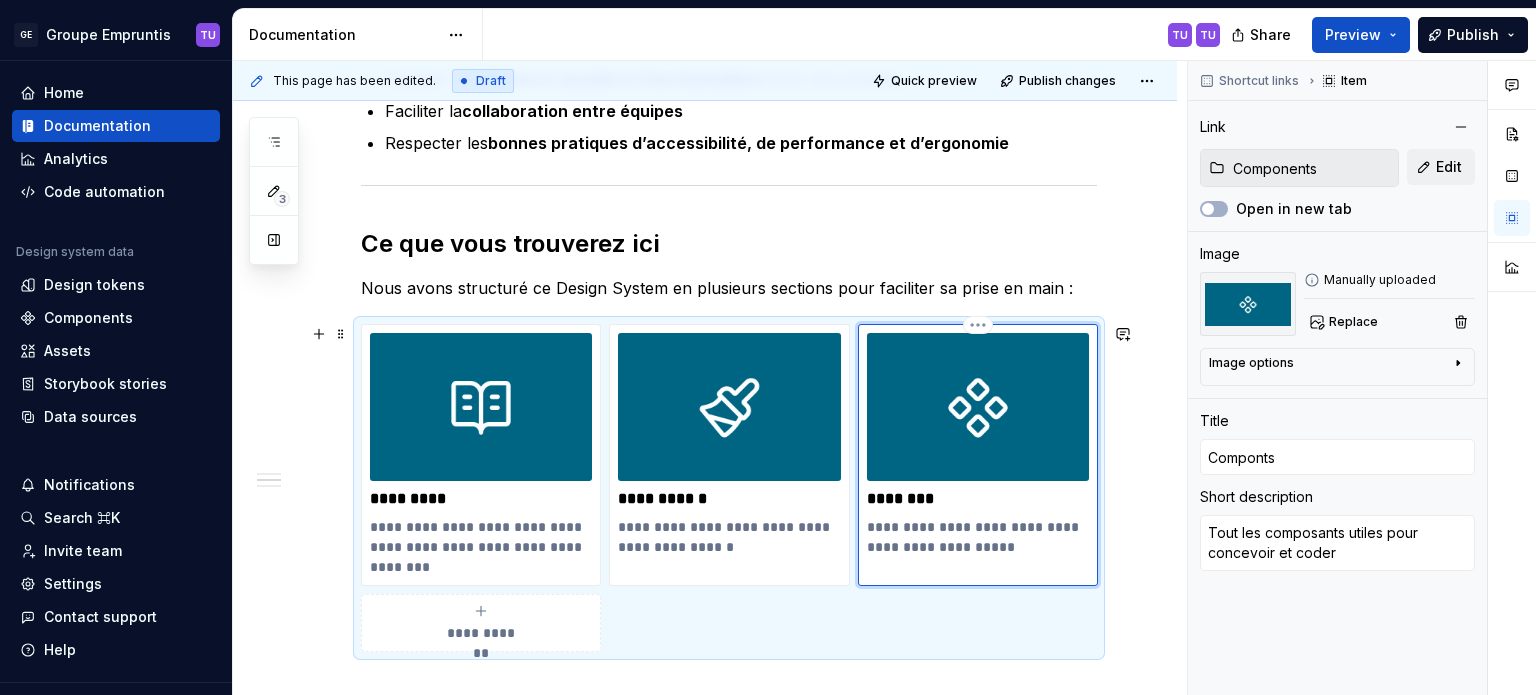 type on "*" 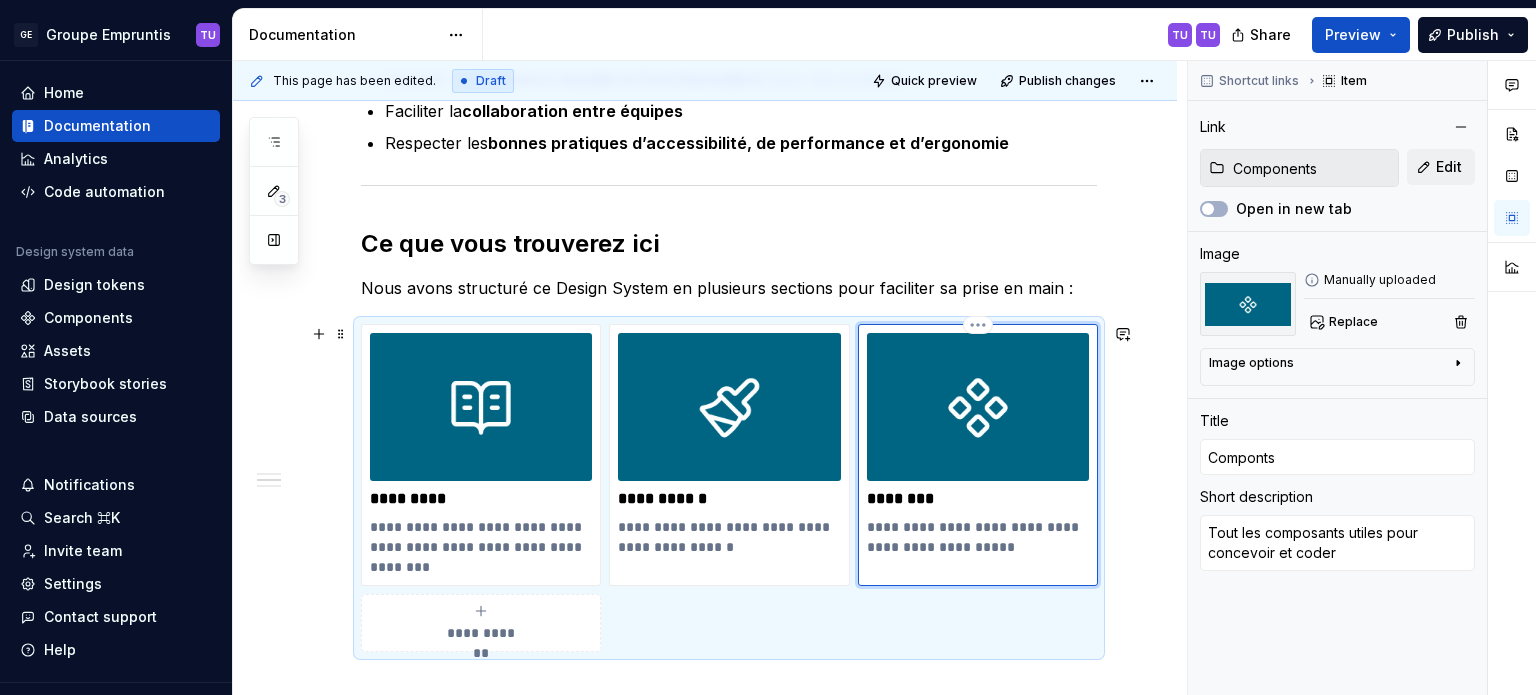 type on "Composnts" 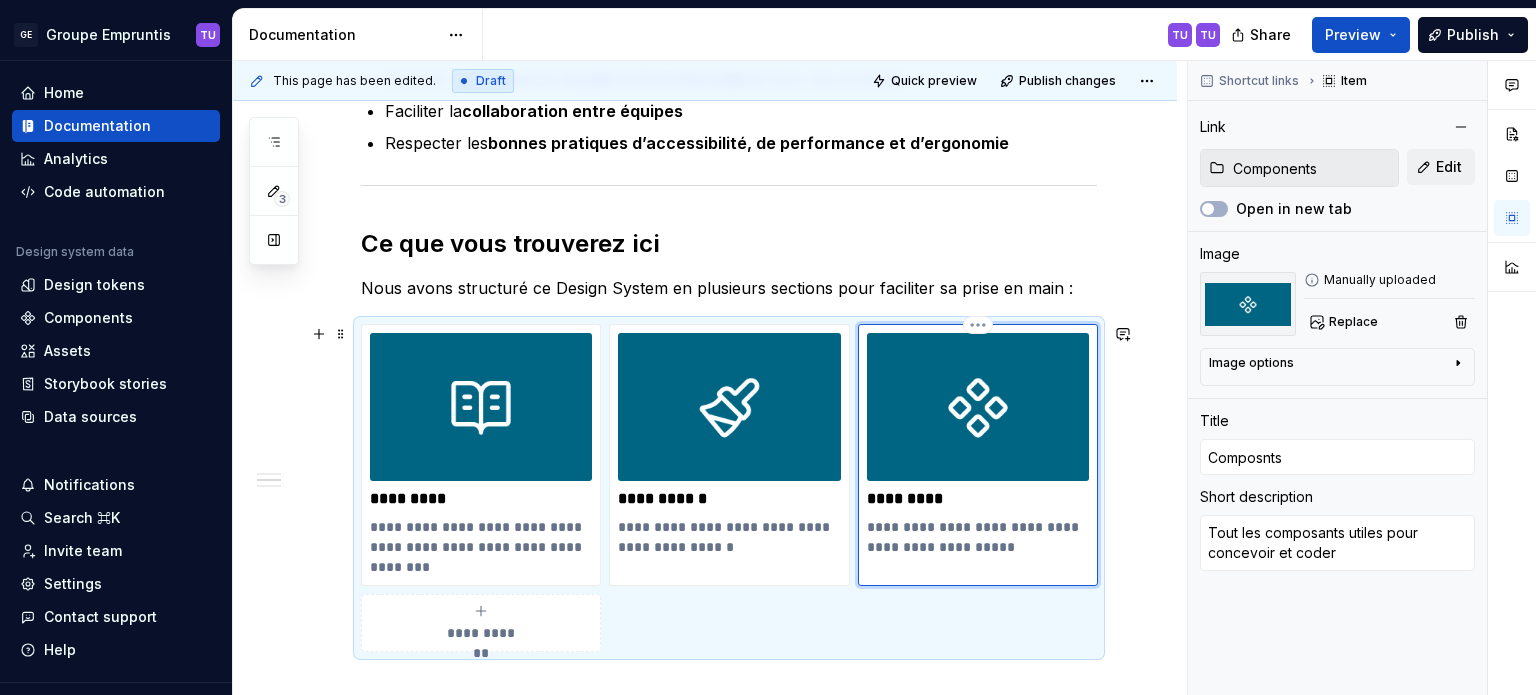 type on "*" 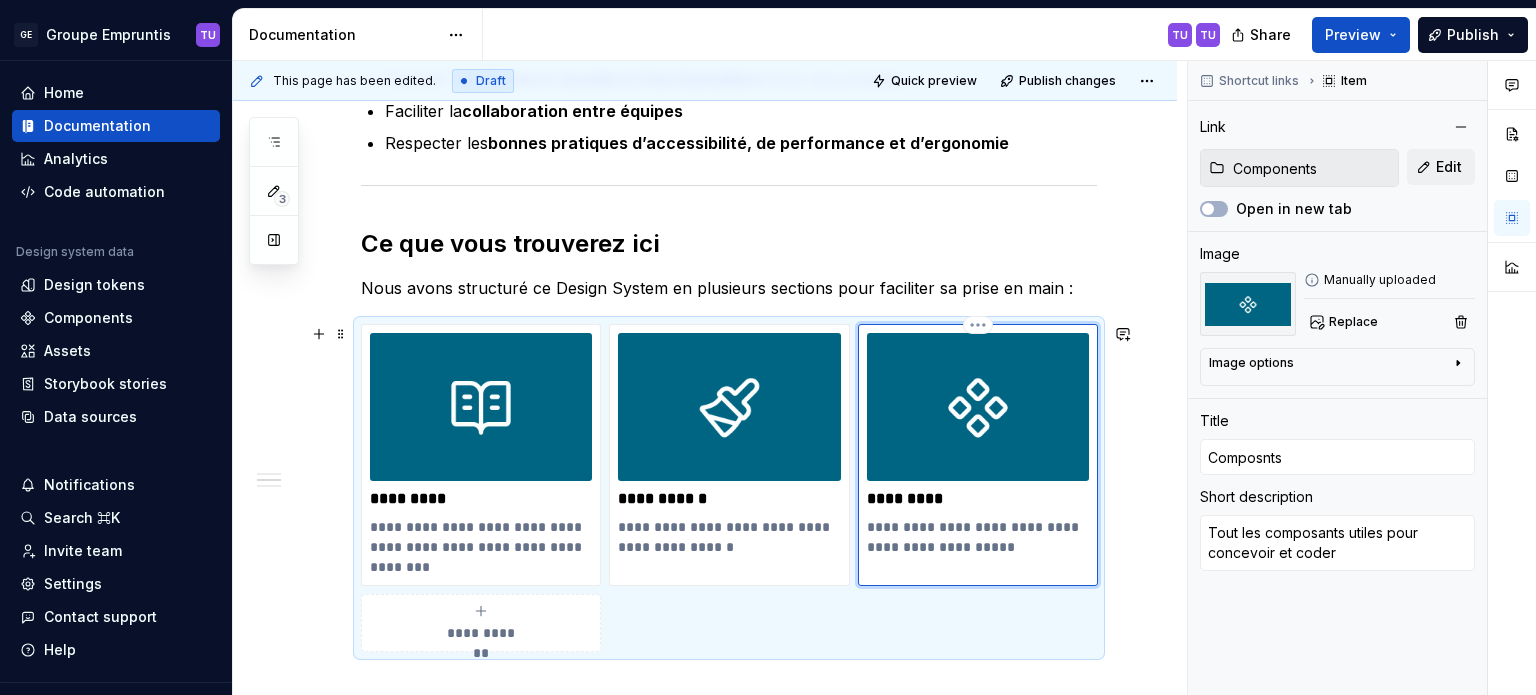 type on "Composants" 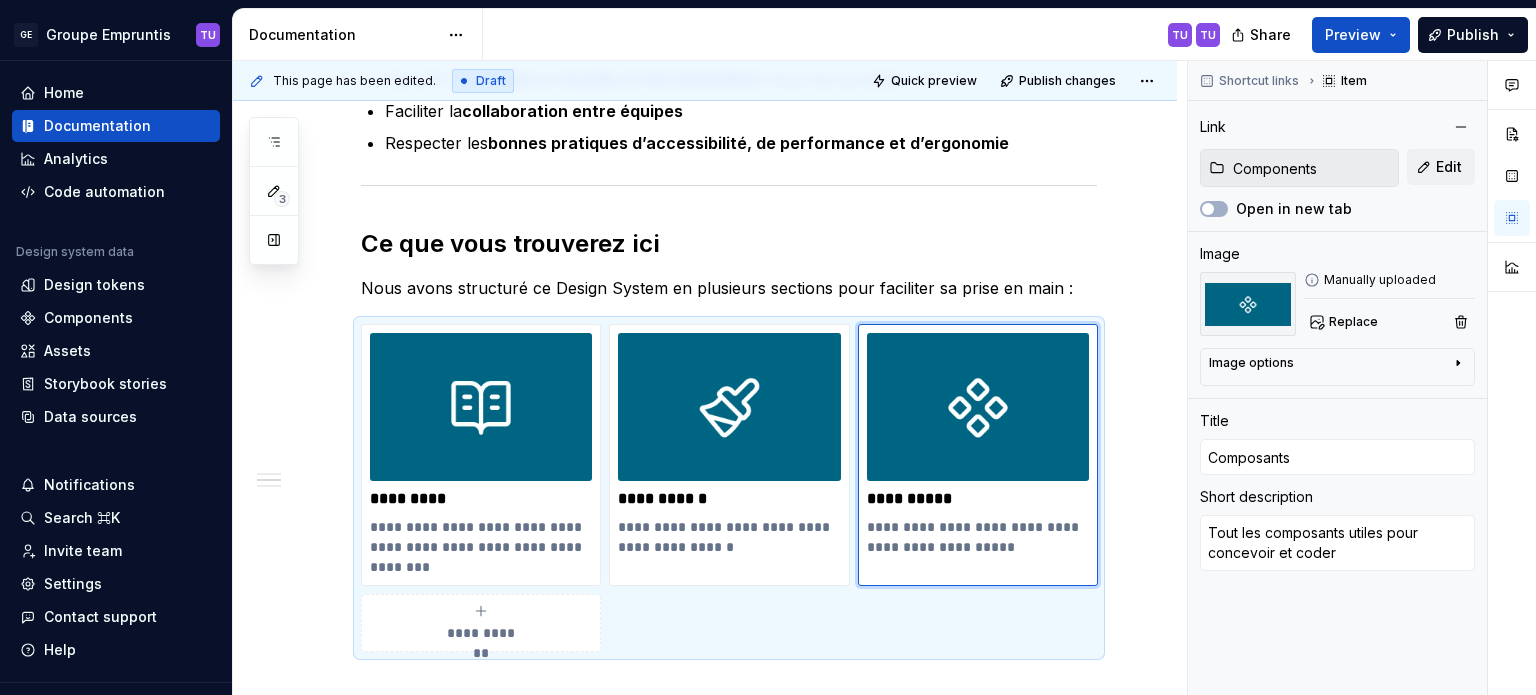 click on "TU TU" at bounding box center (859, 35) 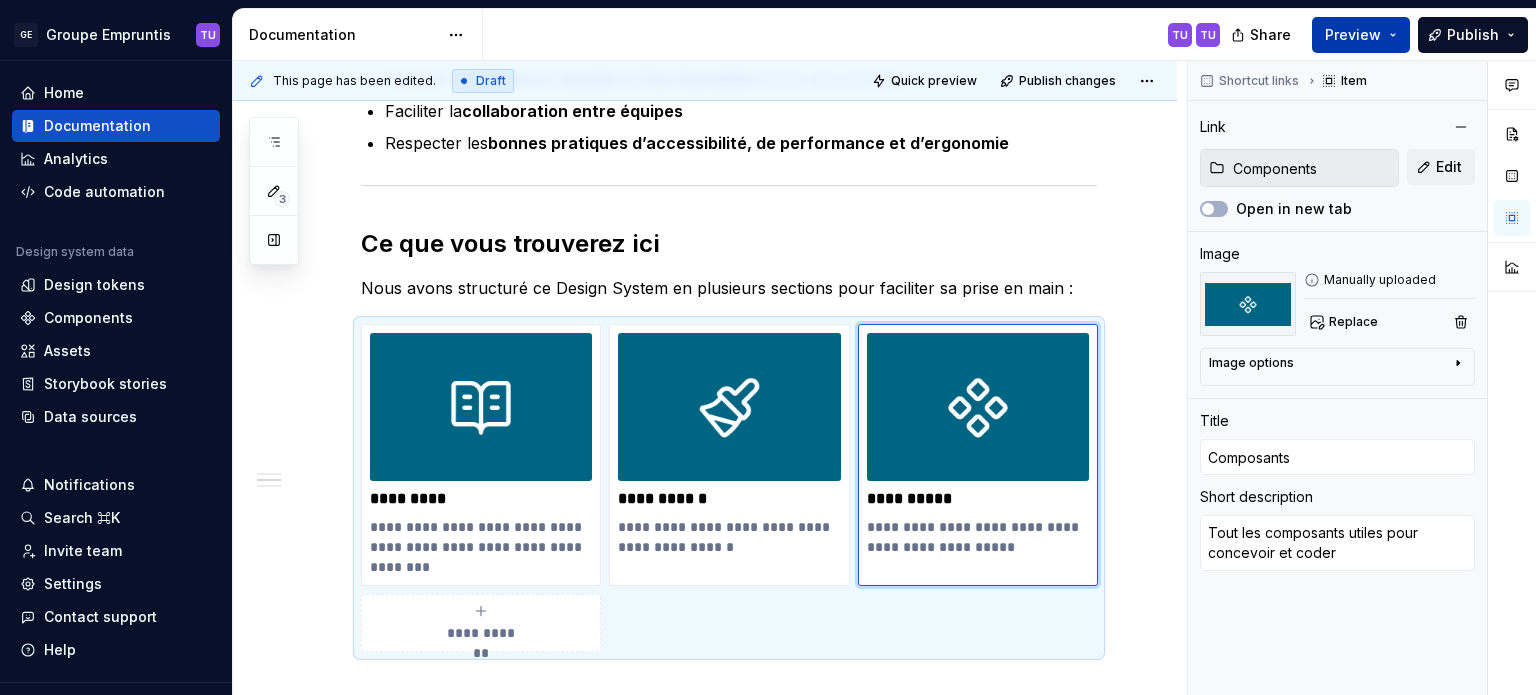click on "Preview" at bounding box center [1353, 35] 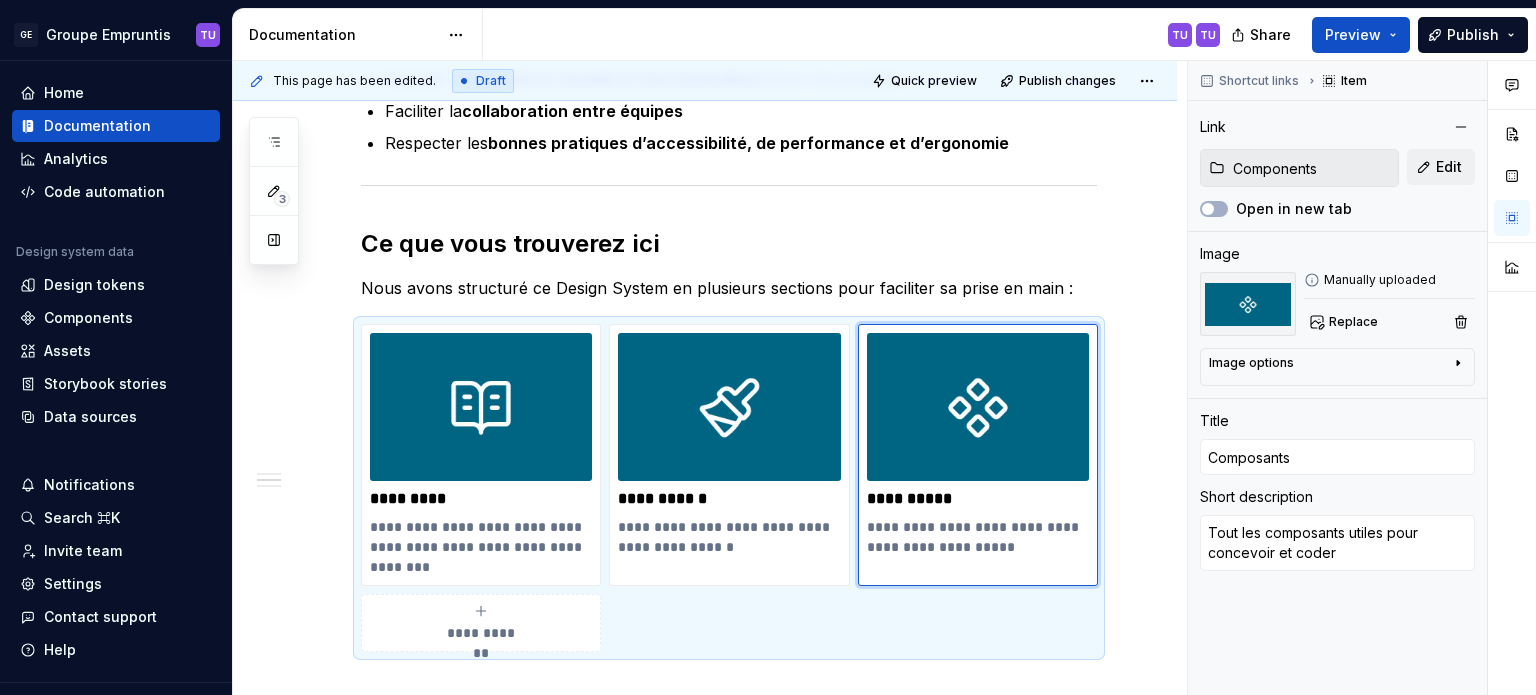 click on "TU TU" at bounding box center [859, 35] 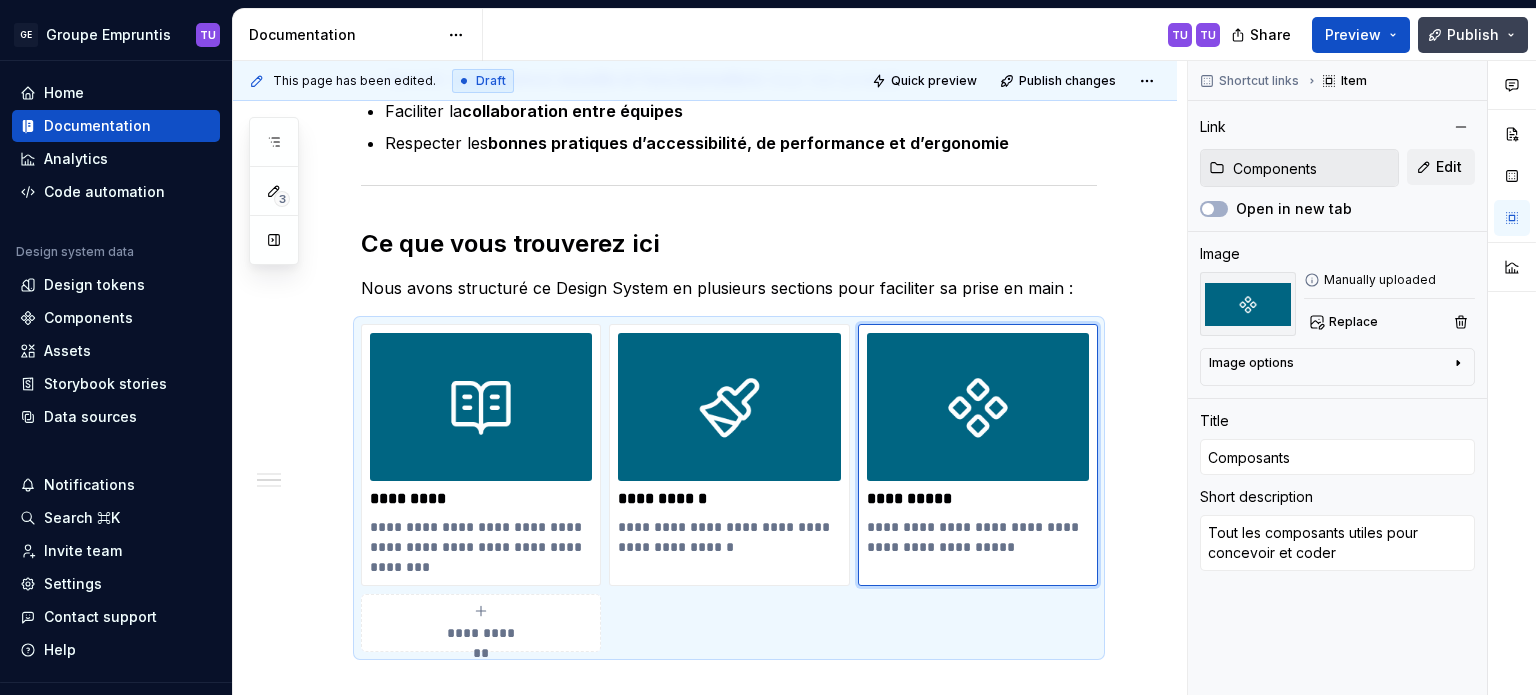 click on "Publish" at bounding box center [1473, 35] 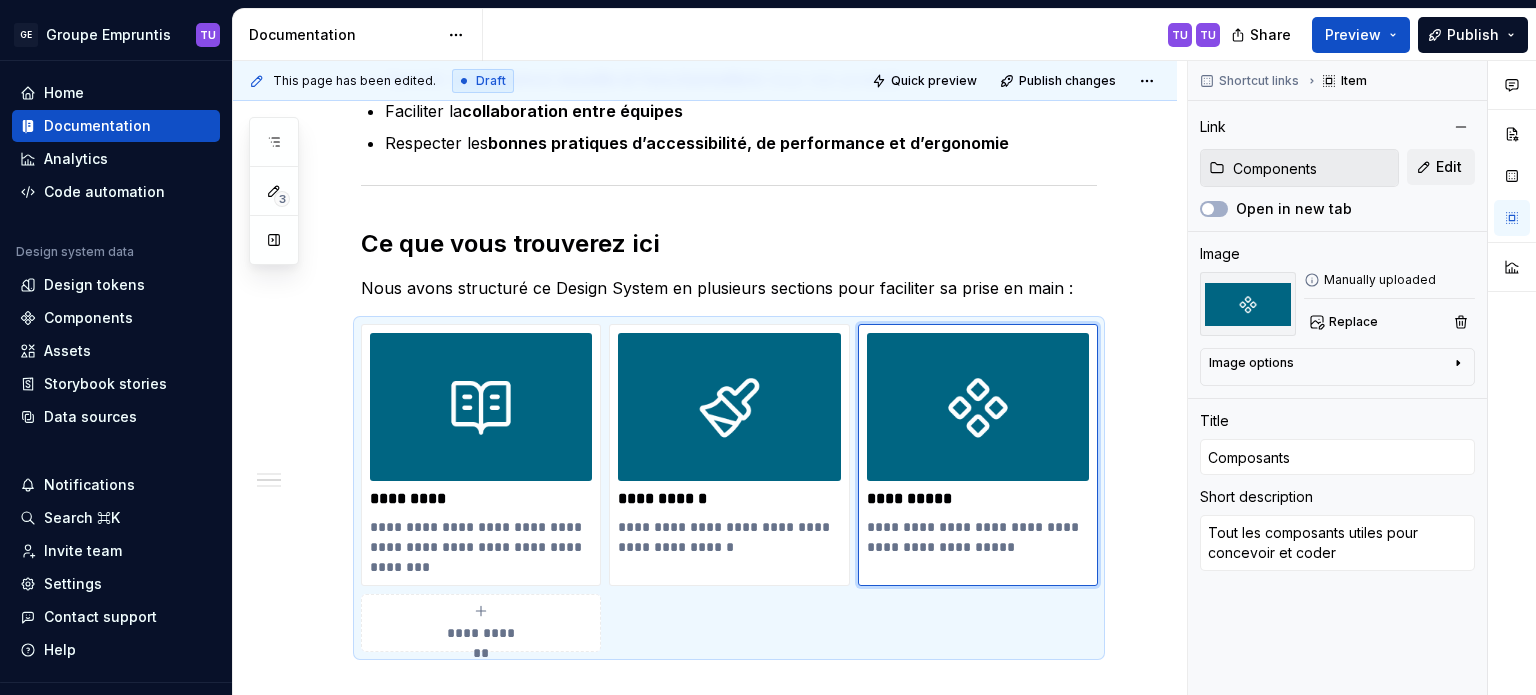 click on "TU TU" at bounding box center [859, 35] 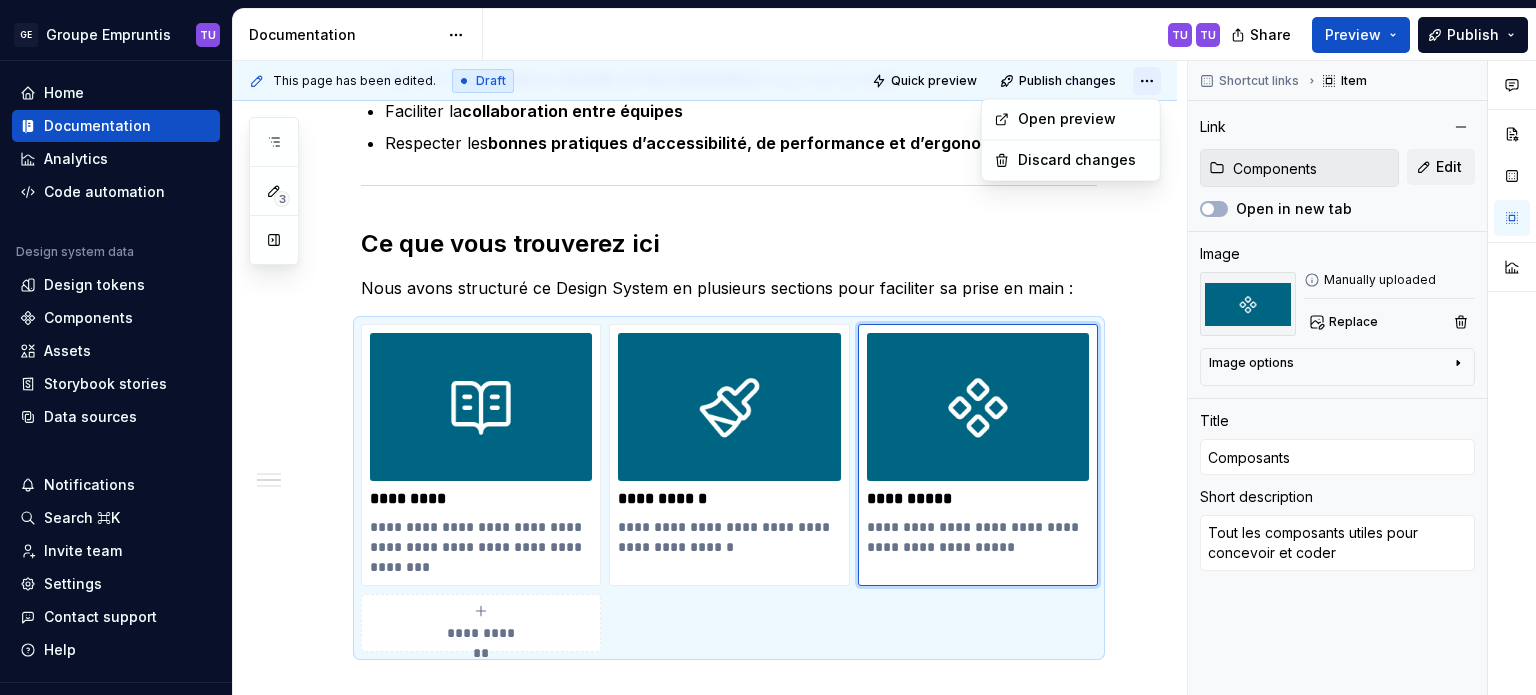 click on "GE Groupe Empruntis TU Home Documentation Analytics Code automation Design system data Design tokens Components Assets Storybook stories Data sources Notifications Search ⌘K Invite team Settings Contact support Help Documentation TU TU Share Preview Publish 3 Pages Add
Accessibility guide for tree Page tree.
Navigate the tree with the arrow keys. Common tree hotkeys apply. Further keybindings are available:
enter to execute primary action on focused item
f2 to start renaming the focused item
escape to abort renaming an item
control+d to start dragging selected items
Welcome! TU TU La marque Foundations Couleurs Palette de couleurs Utilisation des couleurs Accessibilité Mode sombre Typographie Polices de caractères Tailles et styles de texte Icônes Bibliothèque d'icônes Espacement Marges et padding Logo Photos & Images Assets Background Components Component overview Component detail Changes Welcome! Foundations / Couleurs  /   /" at bounding box center (768, 347) 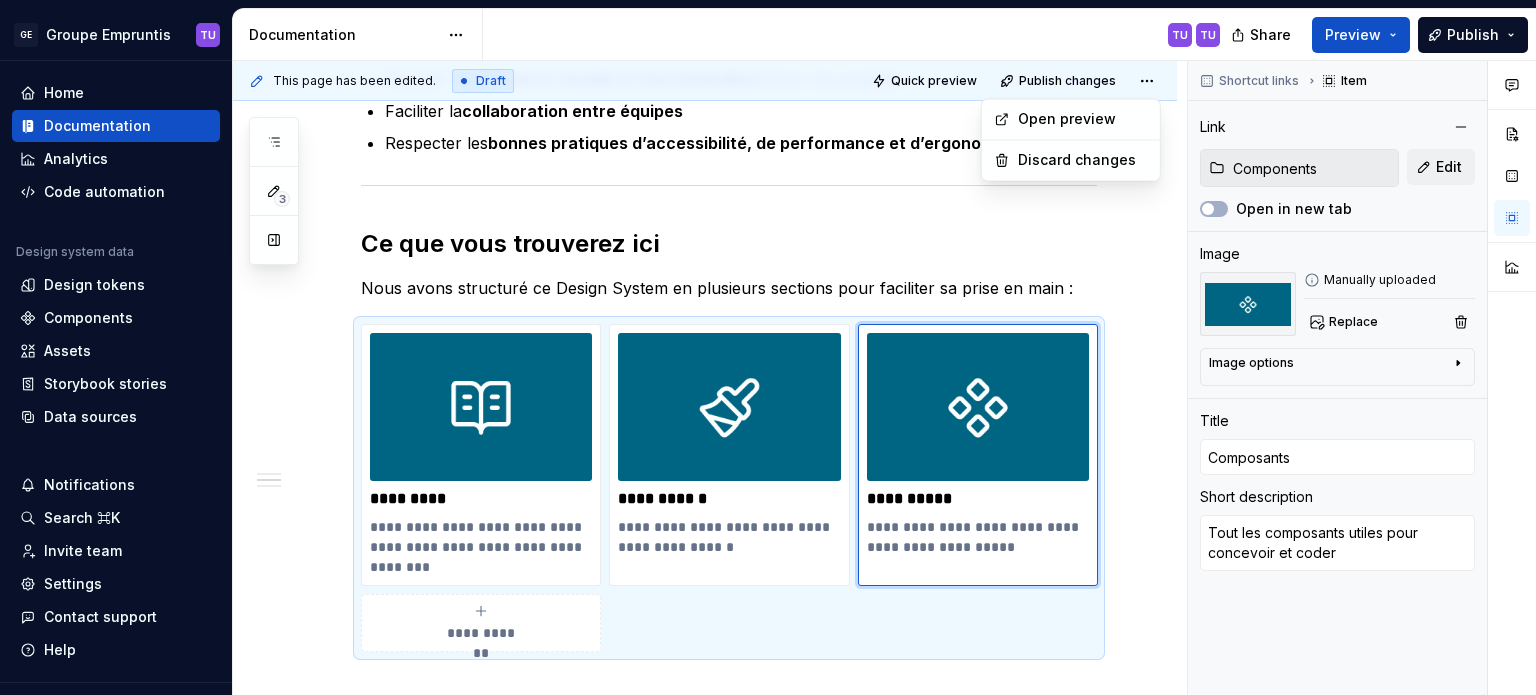 type on "*" 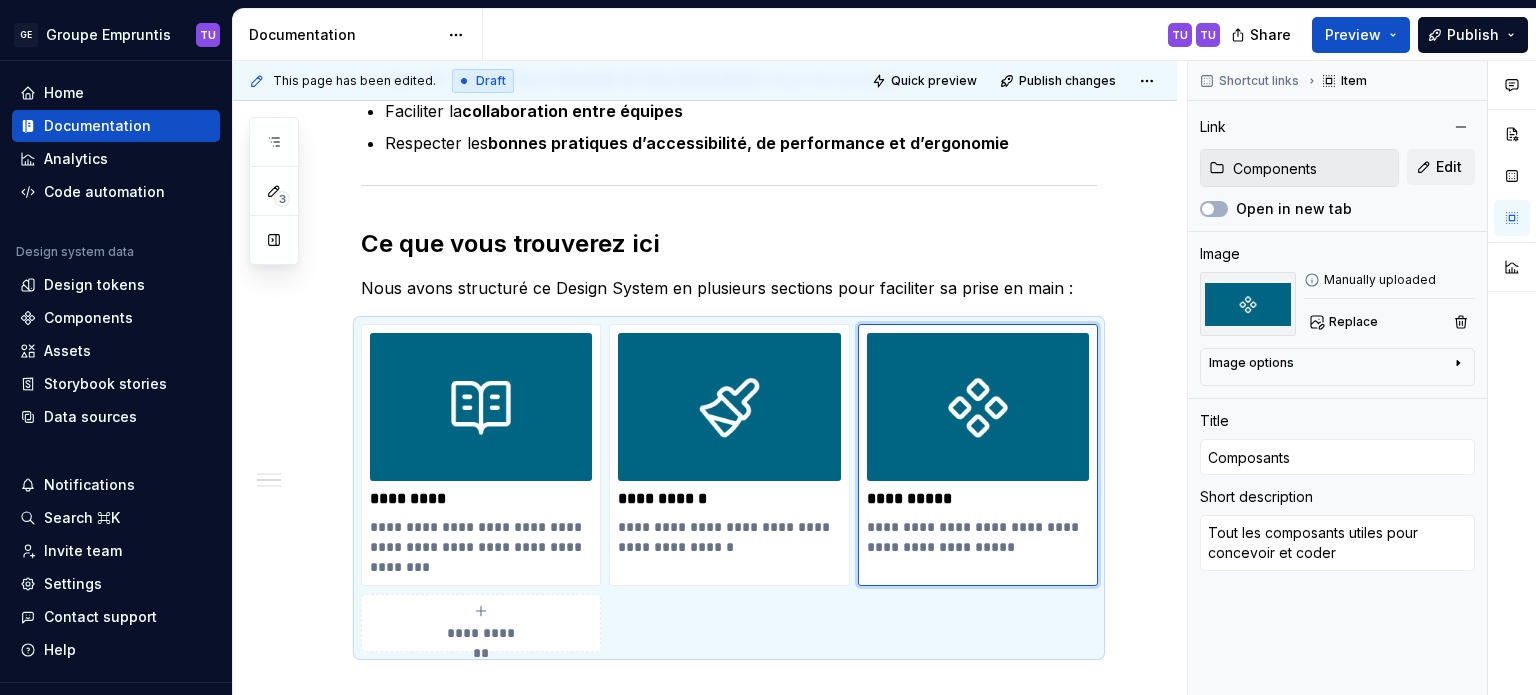 scroll, scrollTop: 379, scrollLeft: 0, axis: vertical 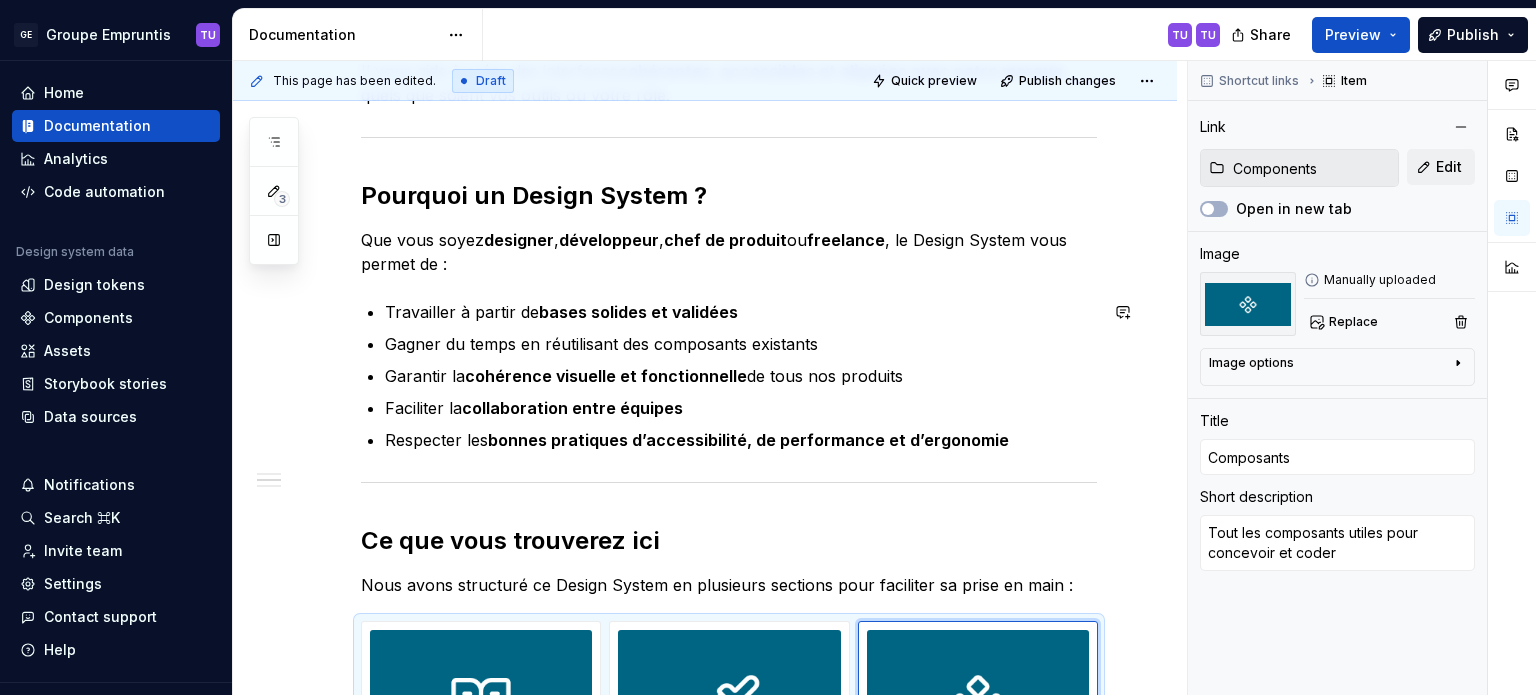 click on "GE Groupe Empruntis TU Home Documentation Analytics Code automation Design system data Design tokens Components Assets Storybook stories Data sources Notifications Search ⌘K Invite team Settings Contact support Help Documentation TU TU Share Preview Publish 3 Pages Add
Accessibility guide for tree Page tree.
Navigate the tree with the arrow keys. Common tree hotkeys apply. Further keybindings are available:
enter to execute primary action on focused item
f2 to start renaming the focused item
escape to abort renaming an item
control+d to start dragging selected items
Welcome! TU TU La marque Foundations Couleurs Palette de couleurs Utilisation des couleurs Accessibilité Mode sombre Typographie Polices de caractères Tailles et styles de texte Icônes Bibliothèque d'icônes Espacement Marges et padding Logo Photos & Images Assets Background Components Component overview Component detail Changes Welcome! Foundations / Couleurs  /   /" at bounding box center (768, 347) 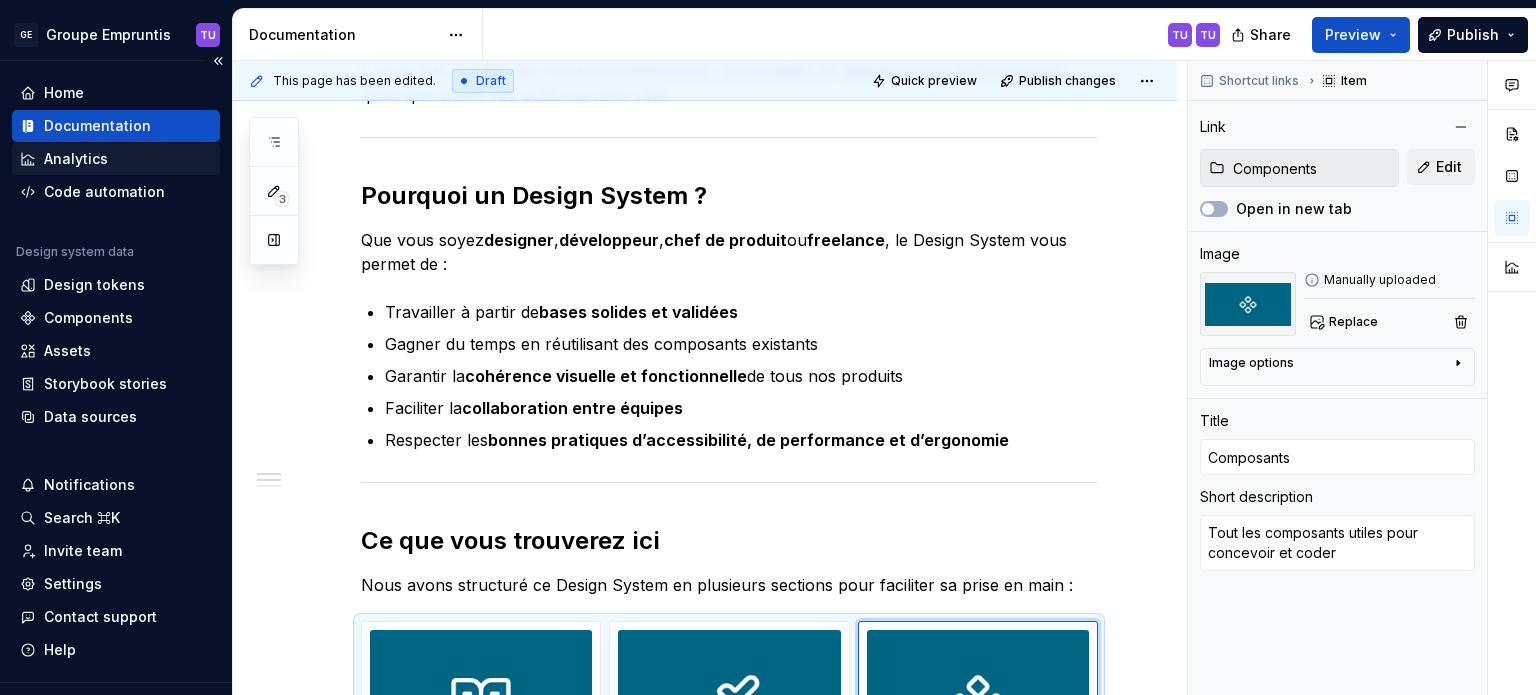 click on "Analytics" at bounding box center (76, 159) 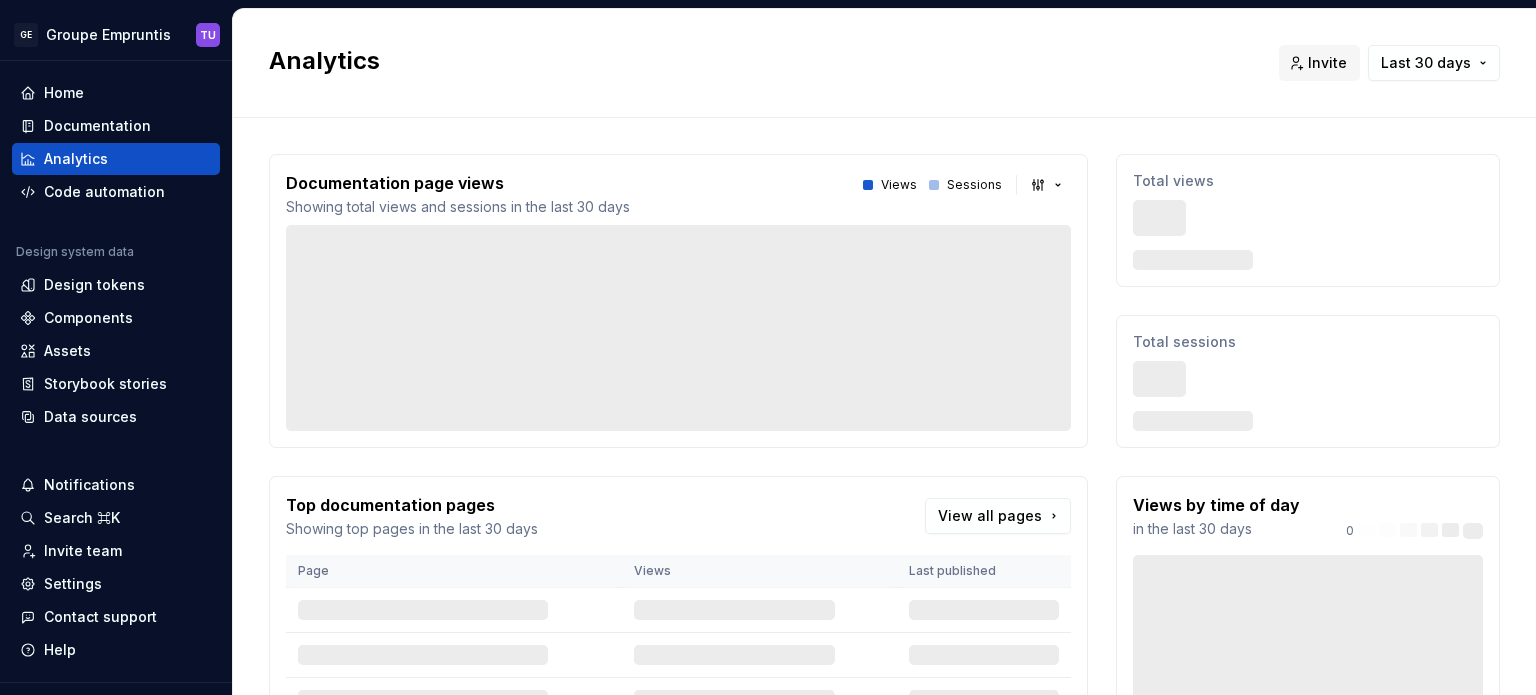 click on "Analytics" at bounding box center (762, 61) 